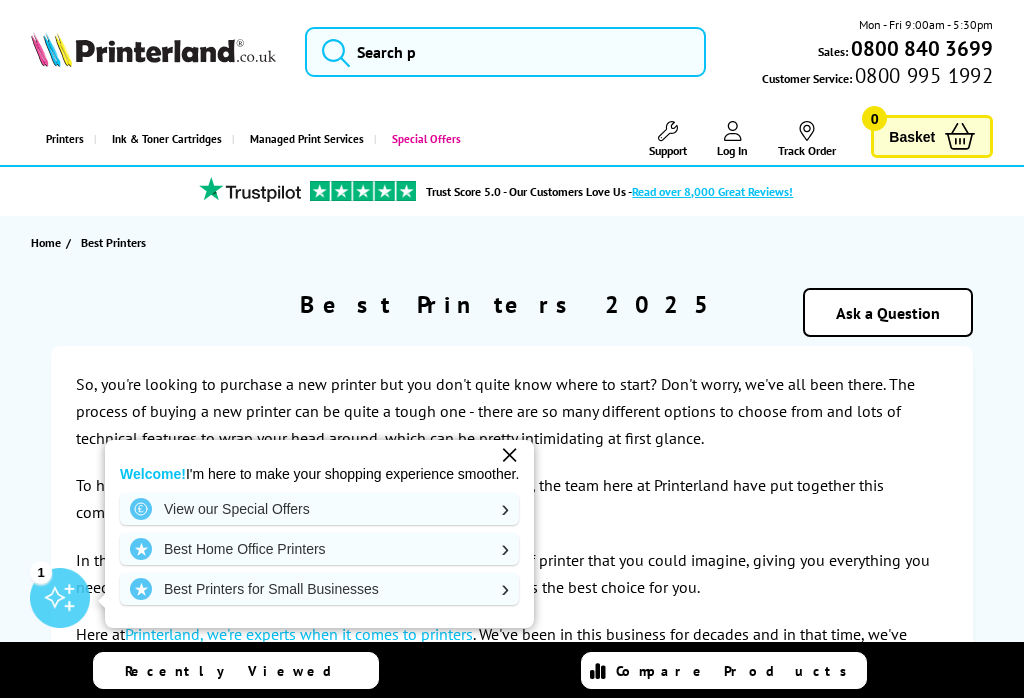 scroll, scrollTop: 0, scrollLeft: 0, axis: both 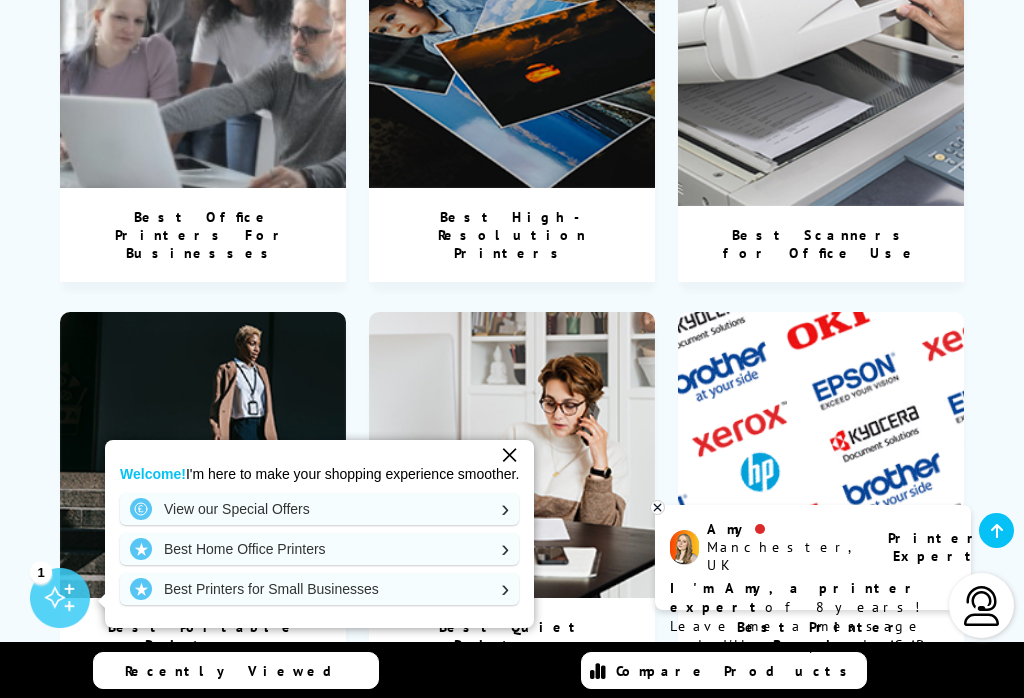 click on "View our Special Offers" at bounding box center [319, 509] 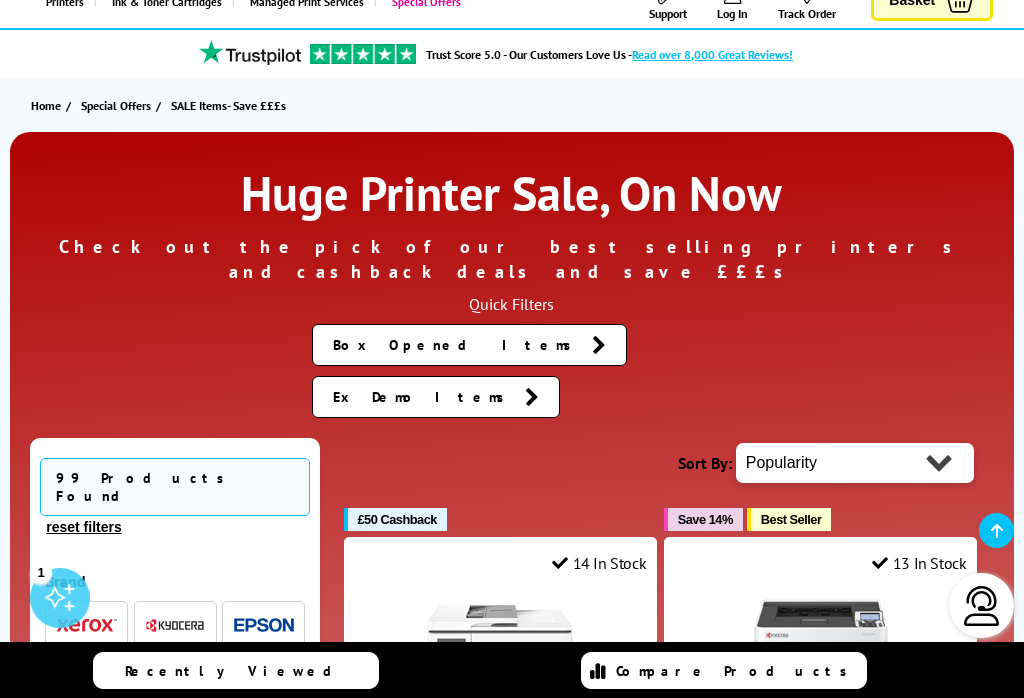 scroll, scrollTop: 137, scrollLeft: 0, axis: vertical 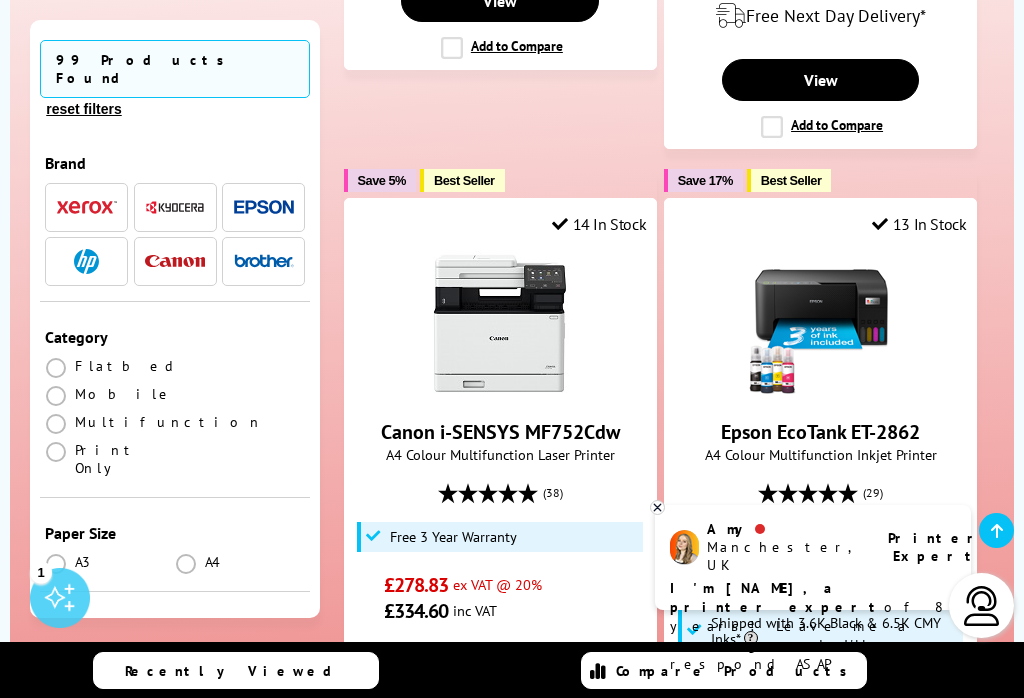 click at bounding box center [821, 324] 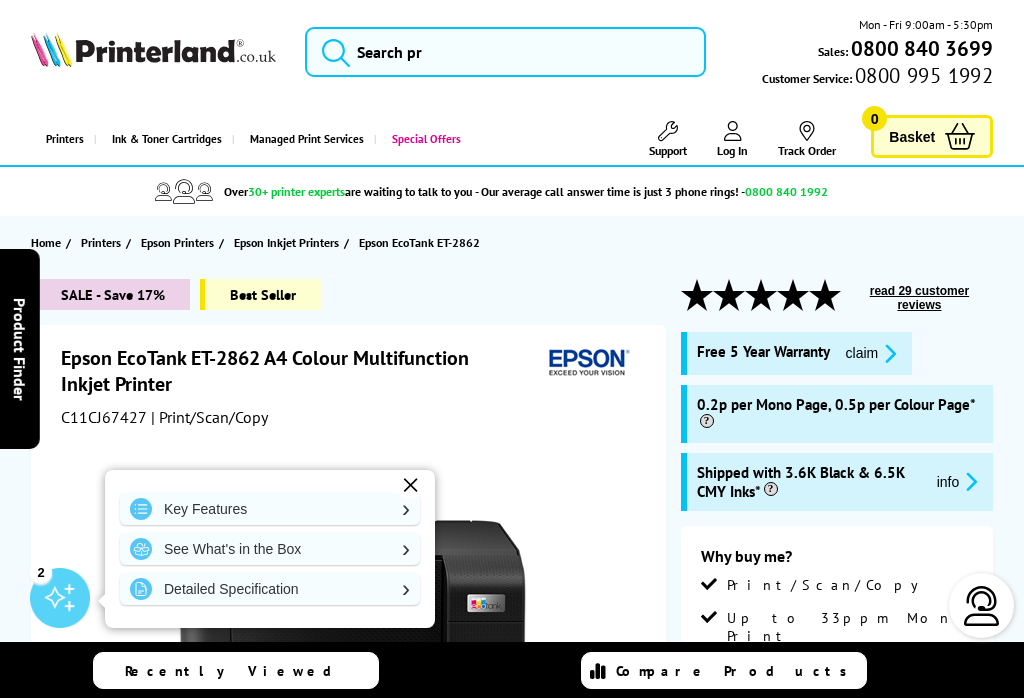 scroll, scrollTop: 0, scrollLeft: 0, axis: both 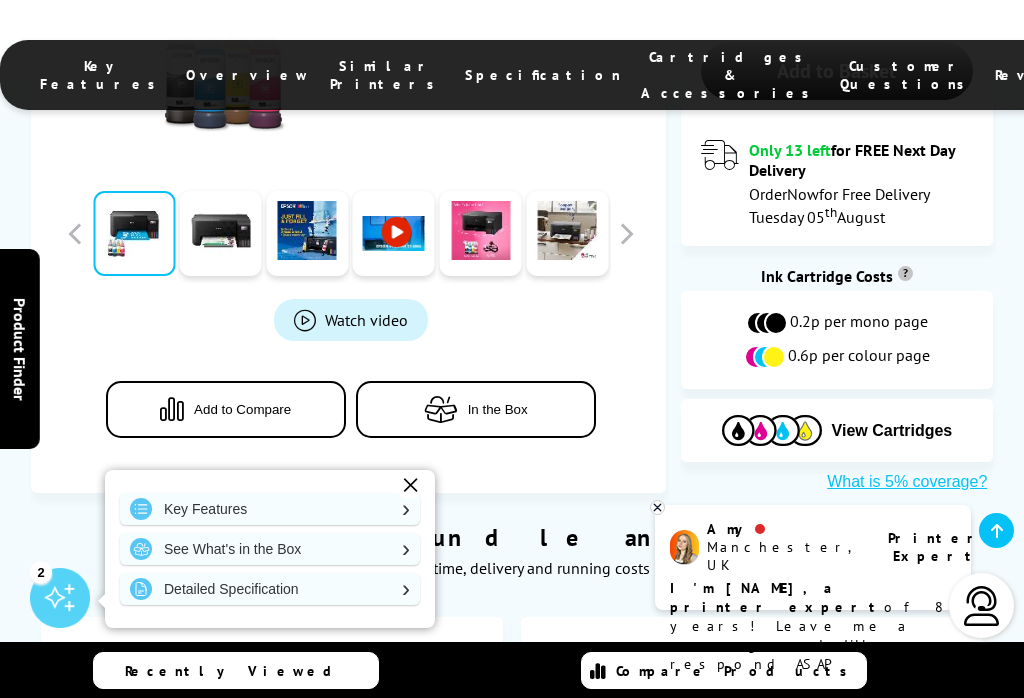 click on "SALE - Save 17%
Best Seller
Epson EcoTank ET-2862 A4 Colour Multifunction Inkjet Printer
C11CJ67427
| Print/Scan/Copy
Watch video
In the Box" at bounding box center (512, -103) 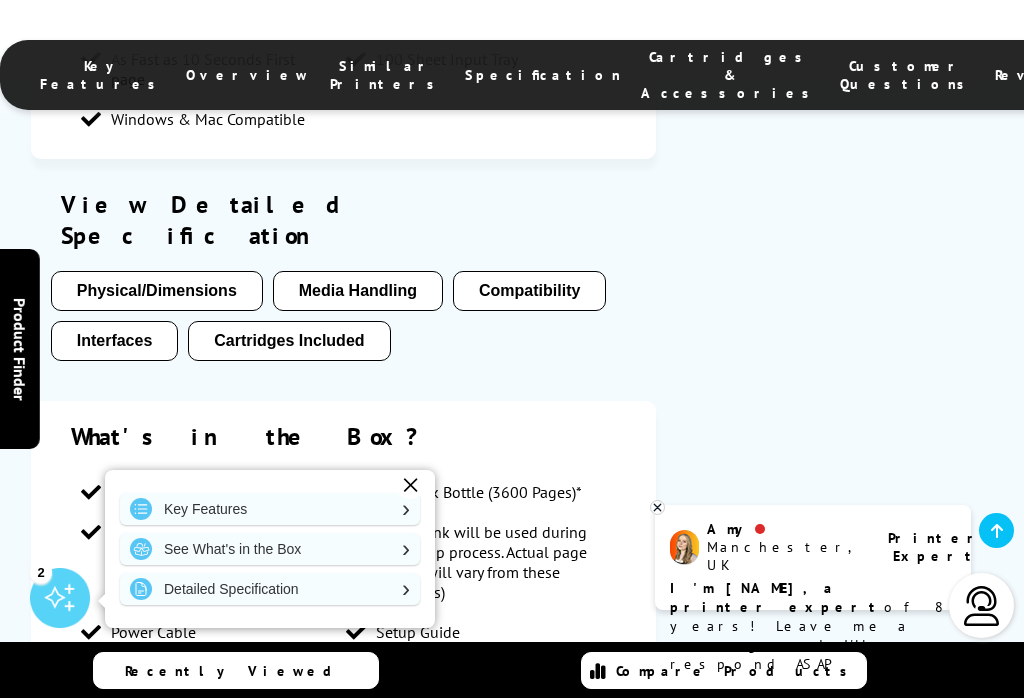 scroll, scrollTop: 1963, scrollLeft: 0, axis: vertical 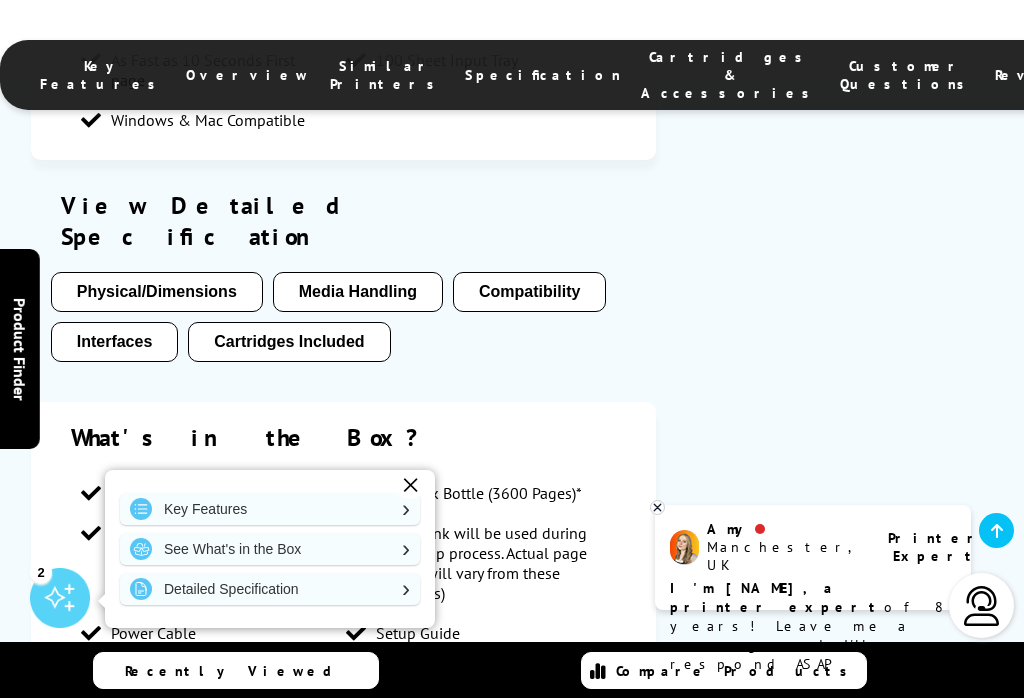 click on "Compatibility" at bounding box center (529, 292) 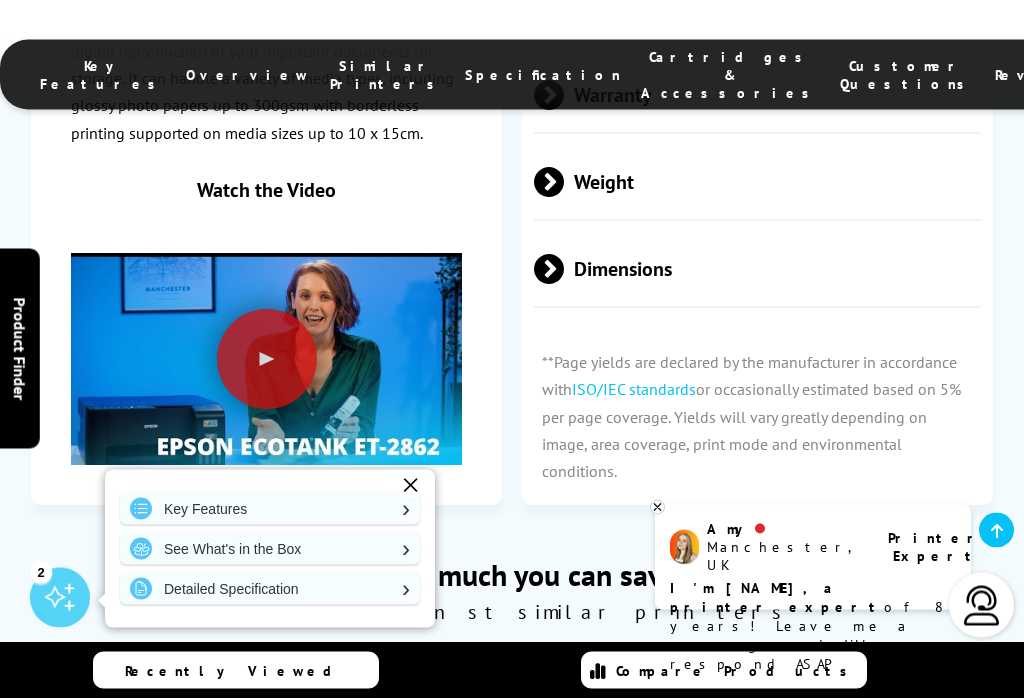 scroll, scrollTop: 4826, scrollLeft: 0, axis: vertical 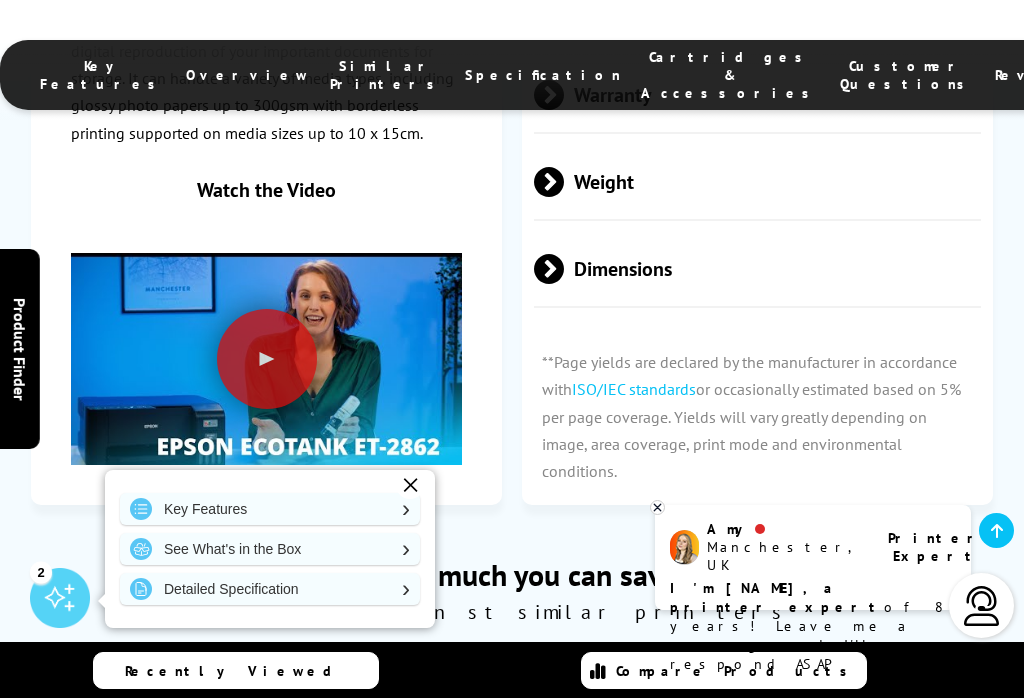 click at bounding box center [267, 359] 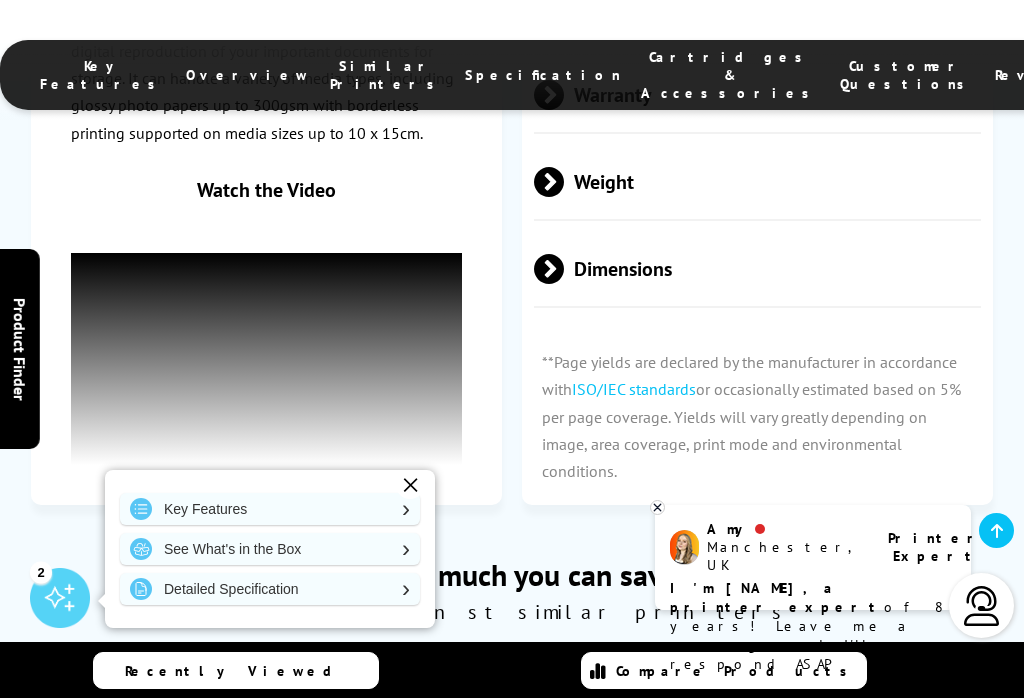 click on "See how much you can save…" at bounding box center [512, 574] 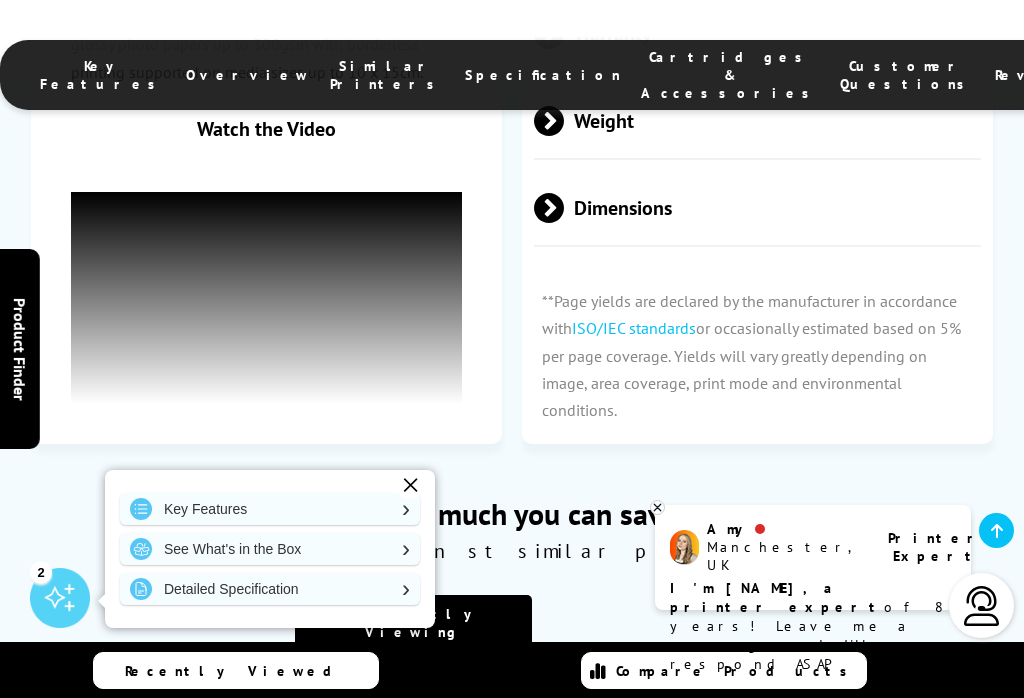 scroll, scrollTop: 4886, scrollLeft: 0, axis: vertical 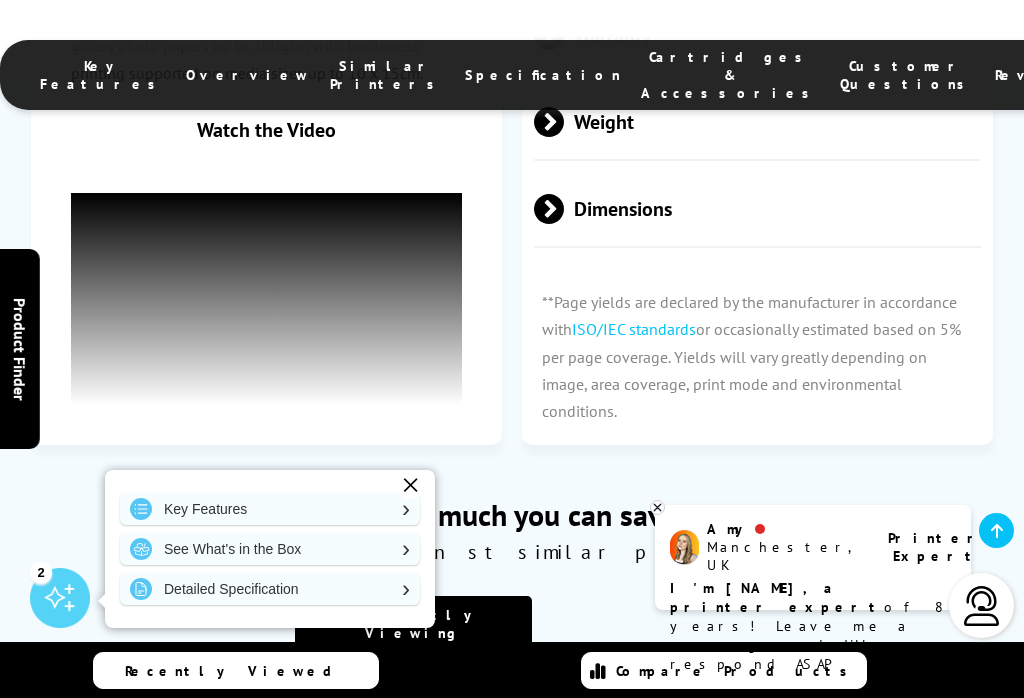 click on "See What's in the Box" at bounding box center [270, 549] 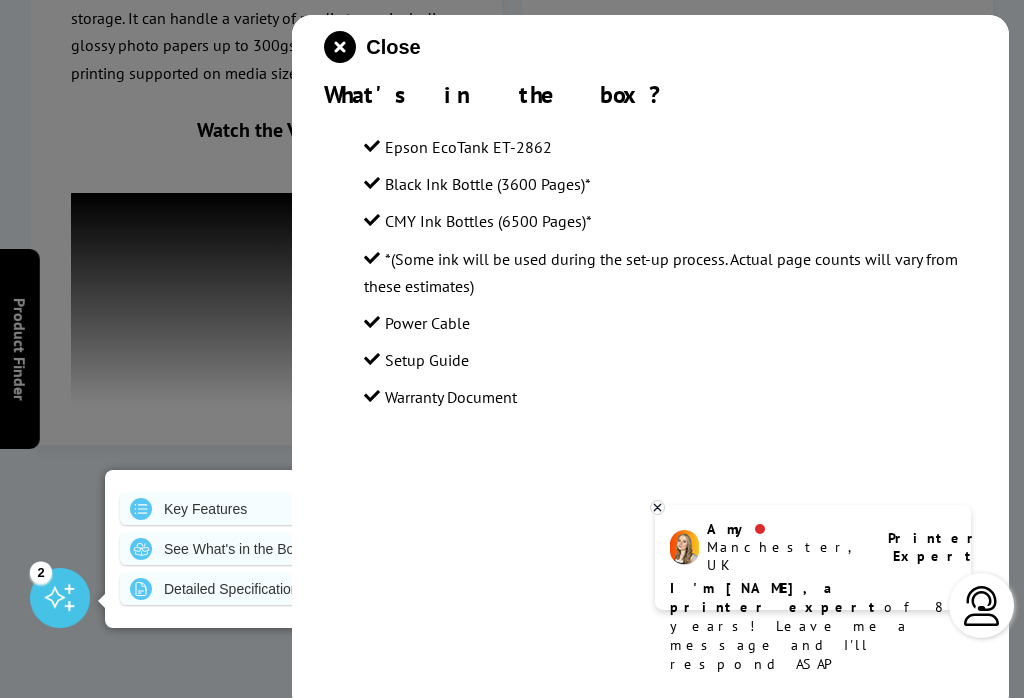 click at bounding box center [340, 47] 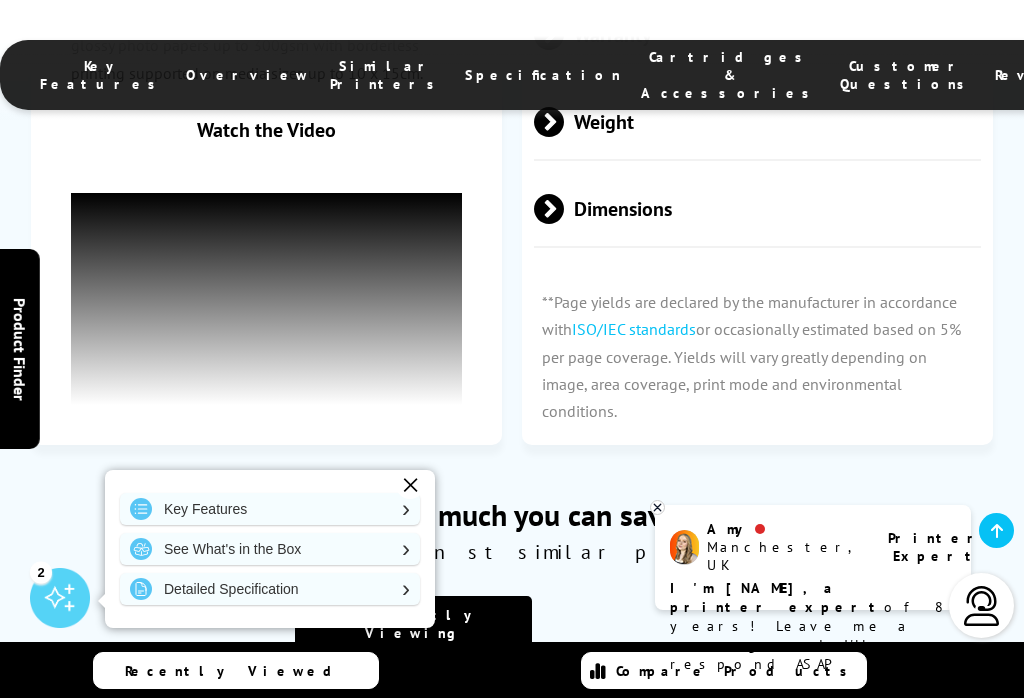 click on "Detailed Specification" at bounding box center [270, 589] 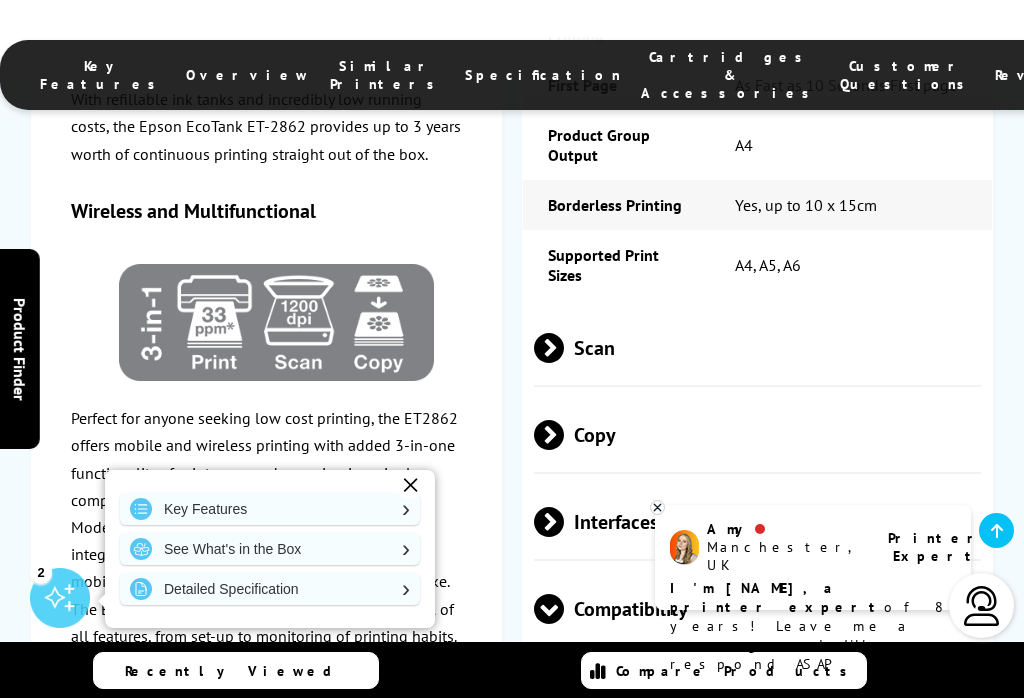 scroll, scrollTop: 3324, scrollLeft: 0, axis: vertical 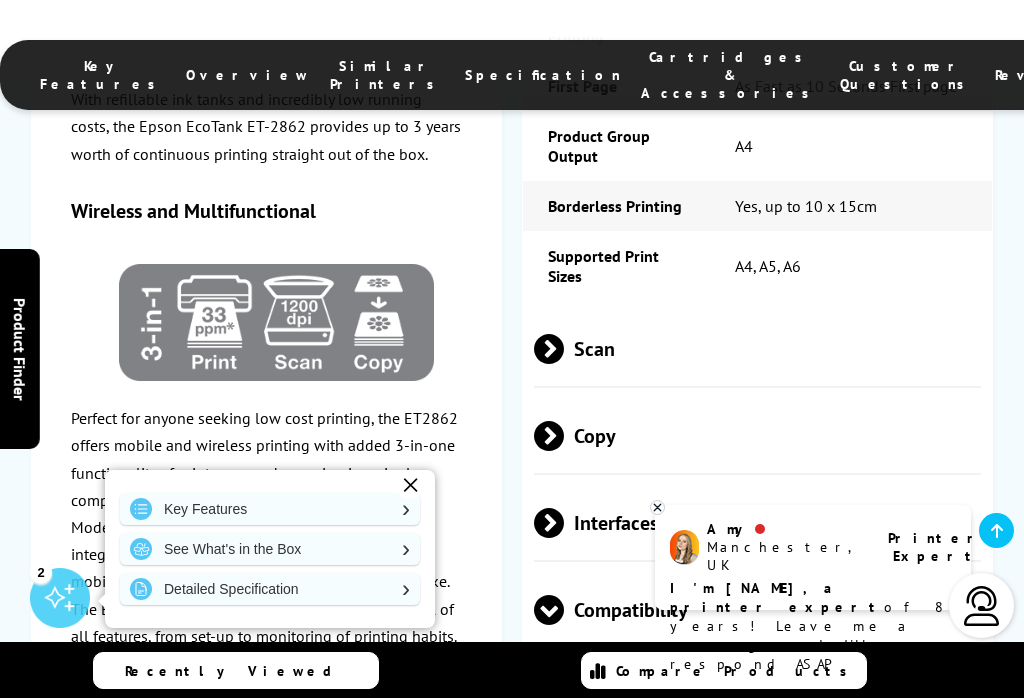 click on "Scan" at bounding box center (757, 348) 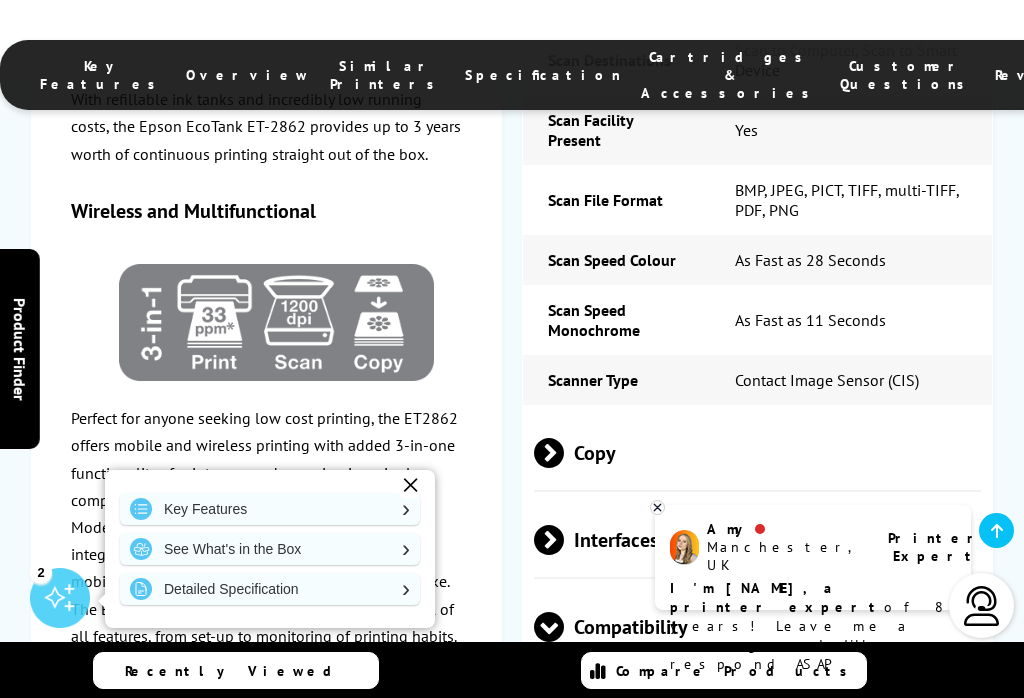 scroll, scrollTop: 3756, scrollLeft: 0, axis: vertical 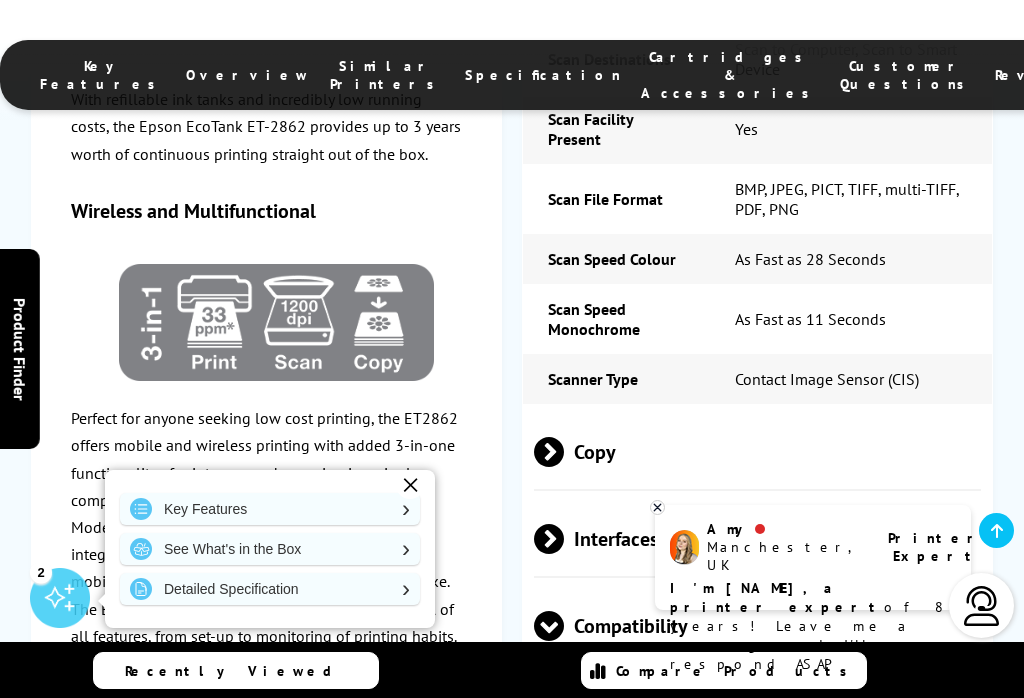 click on "Copy" at bounding box center [757, 451] 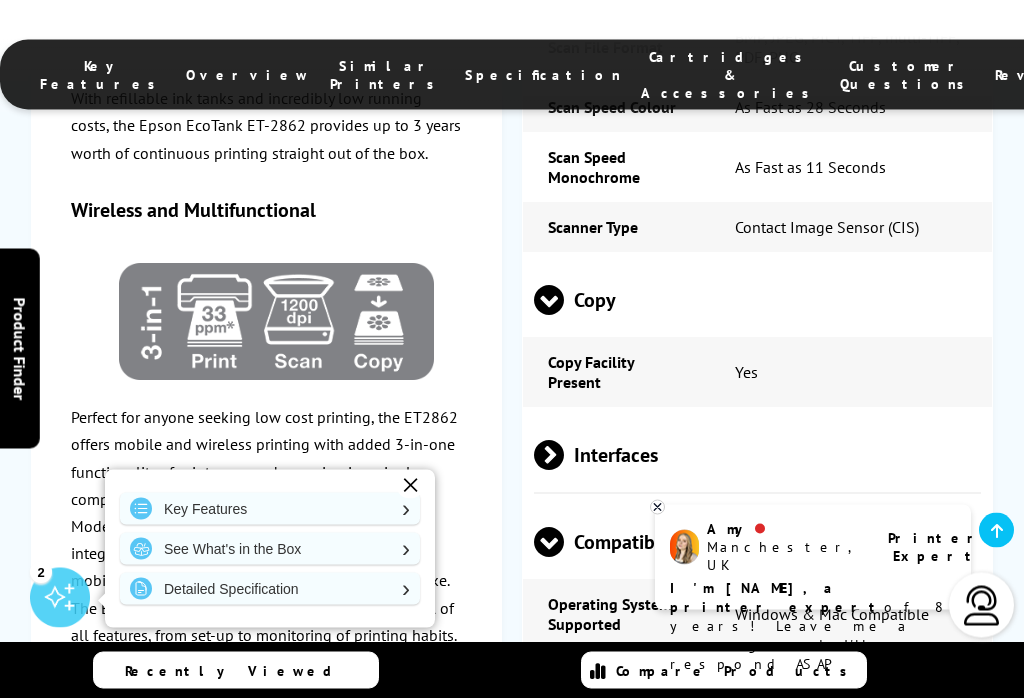 scroll, scrollTop: 3908, scrollLeft: 0, axis: vertical 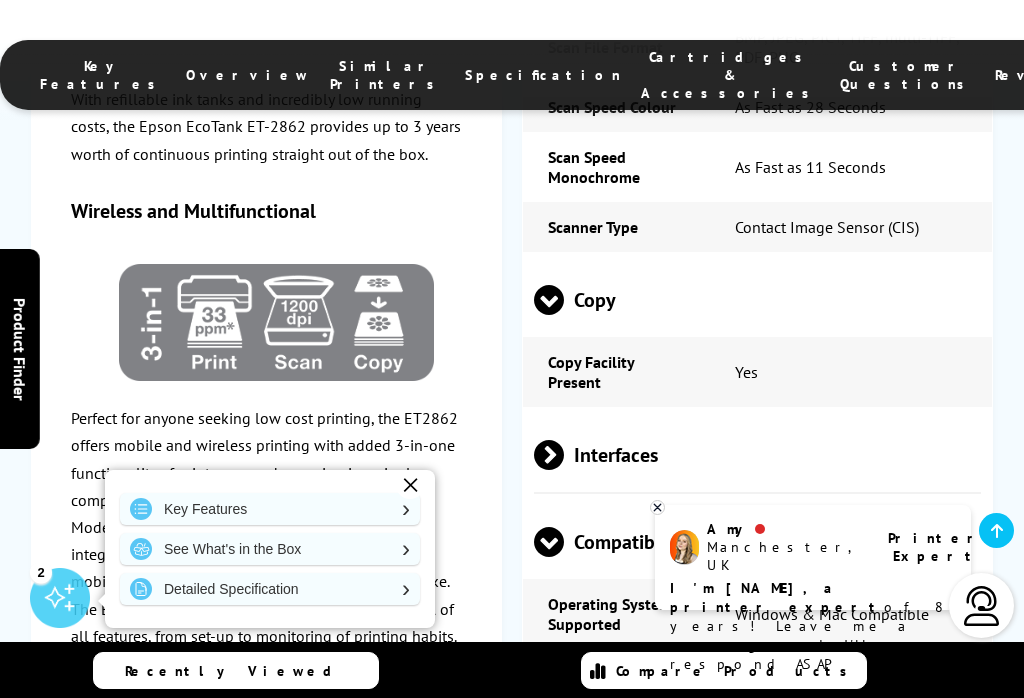 click on "Interfaces" at bounding box center (757, 454) 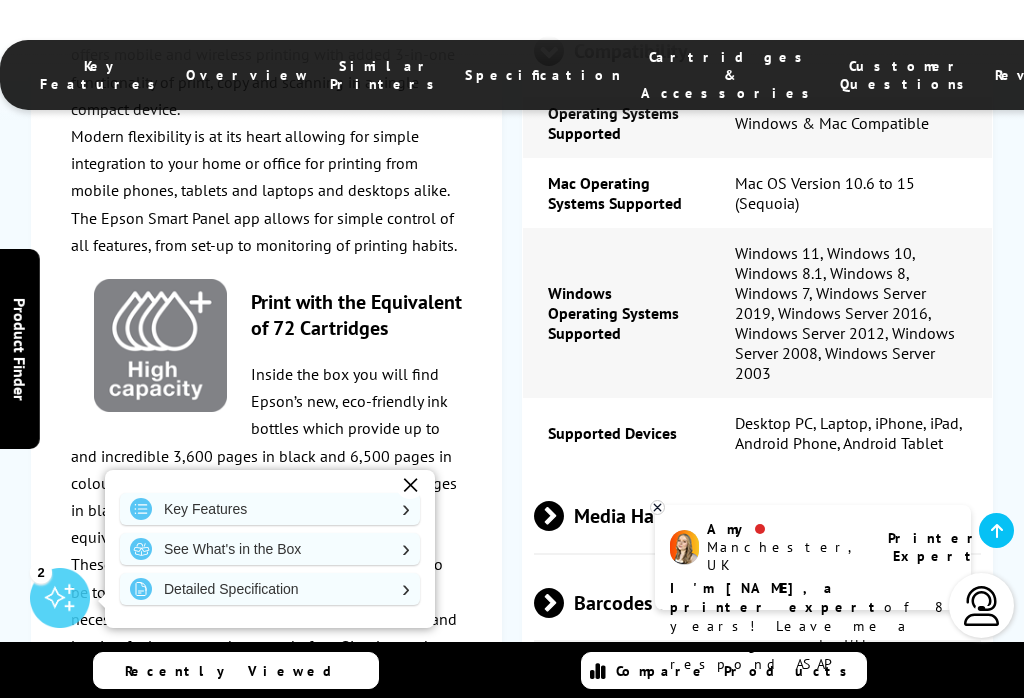 scroll, scrollTop: 4538, scrollLeft: 0, axis: vertical 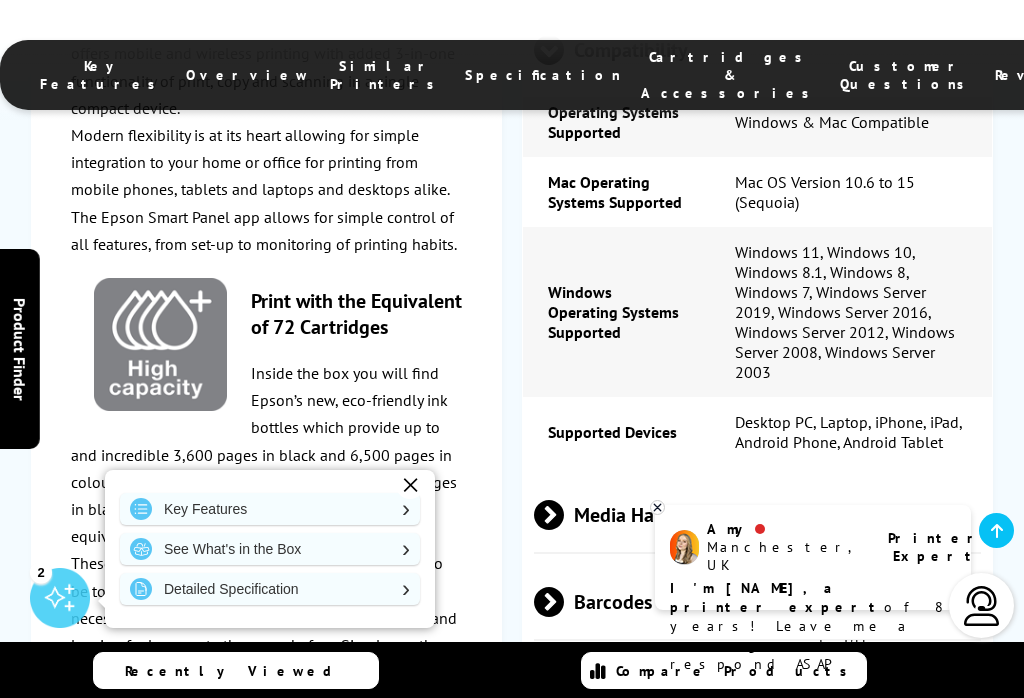 click at bounding box center (564, 515) 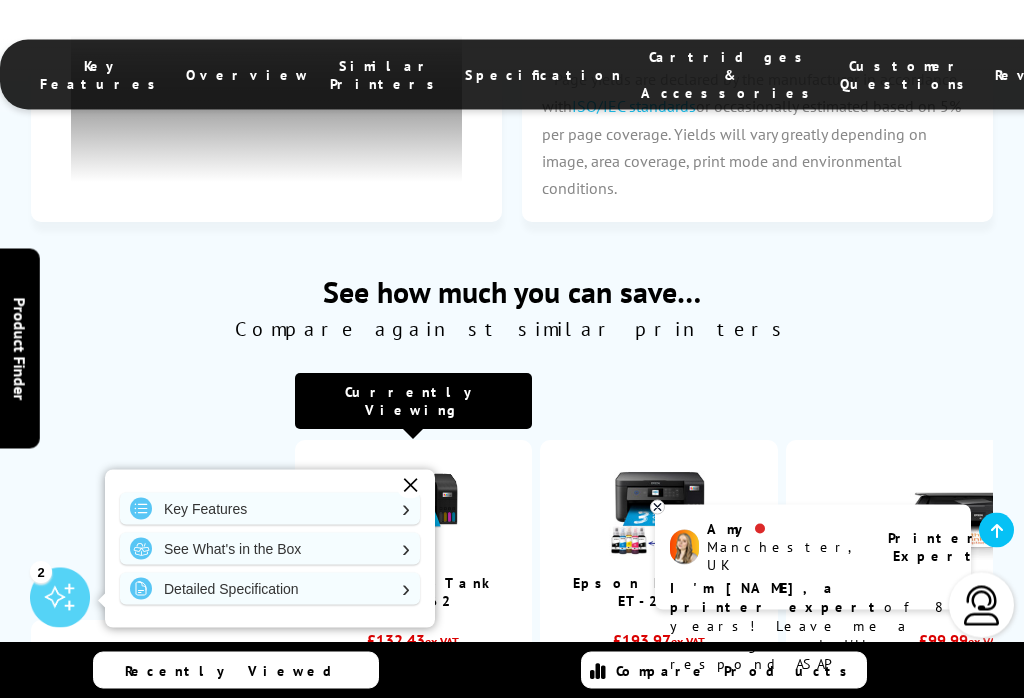 scroll, scrollTop: 6403, scrollLeft: 0, axis: vertical 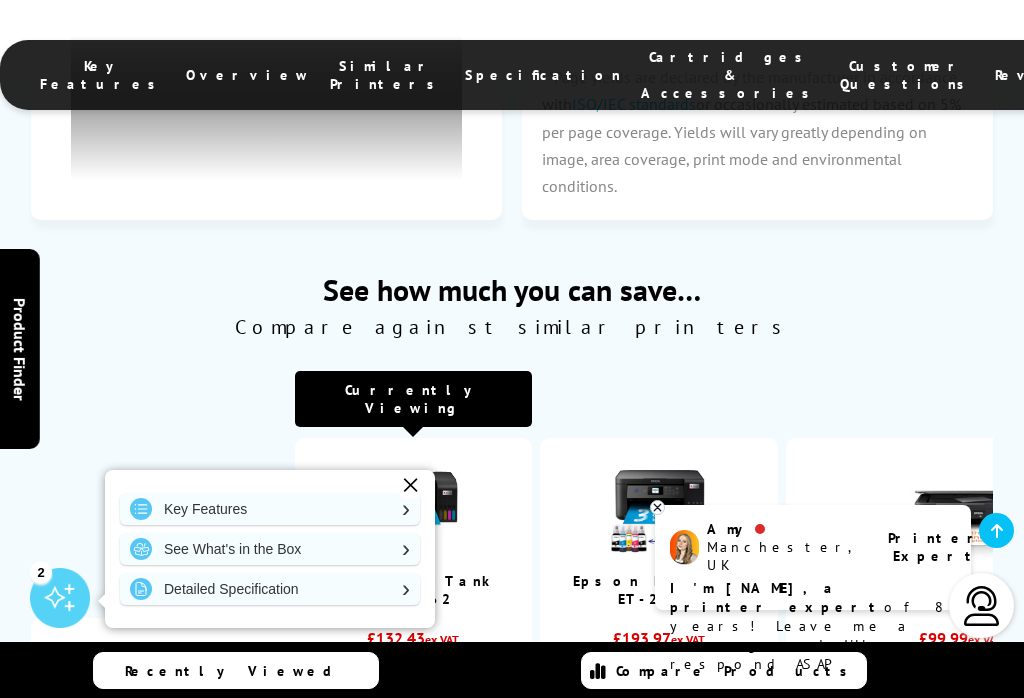 click on "✕" at bounding box center [410, 485] 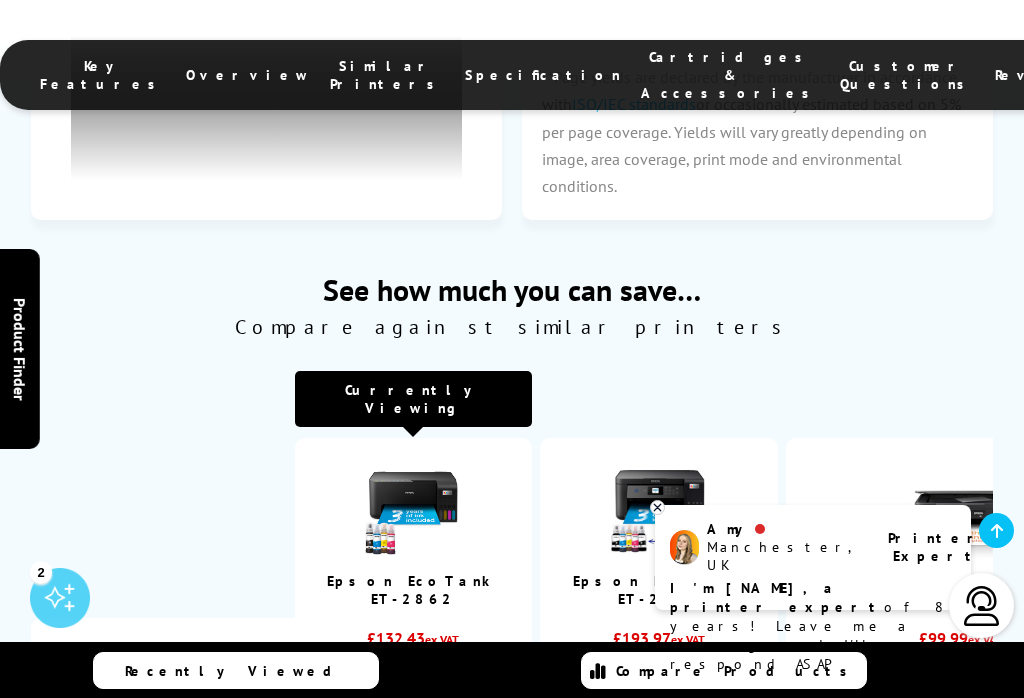 click on "Epson EcoTank ET-2862" at bounding box center [413, 590] 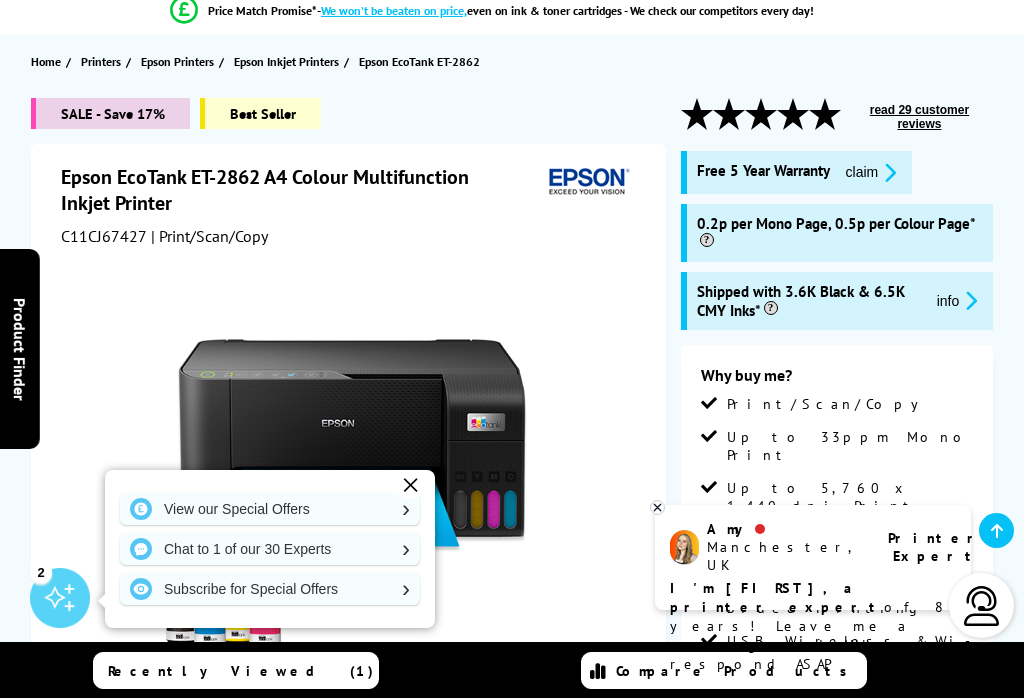 scroll, scrollTop: 189, scrollLeft: 0, axis: vertical 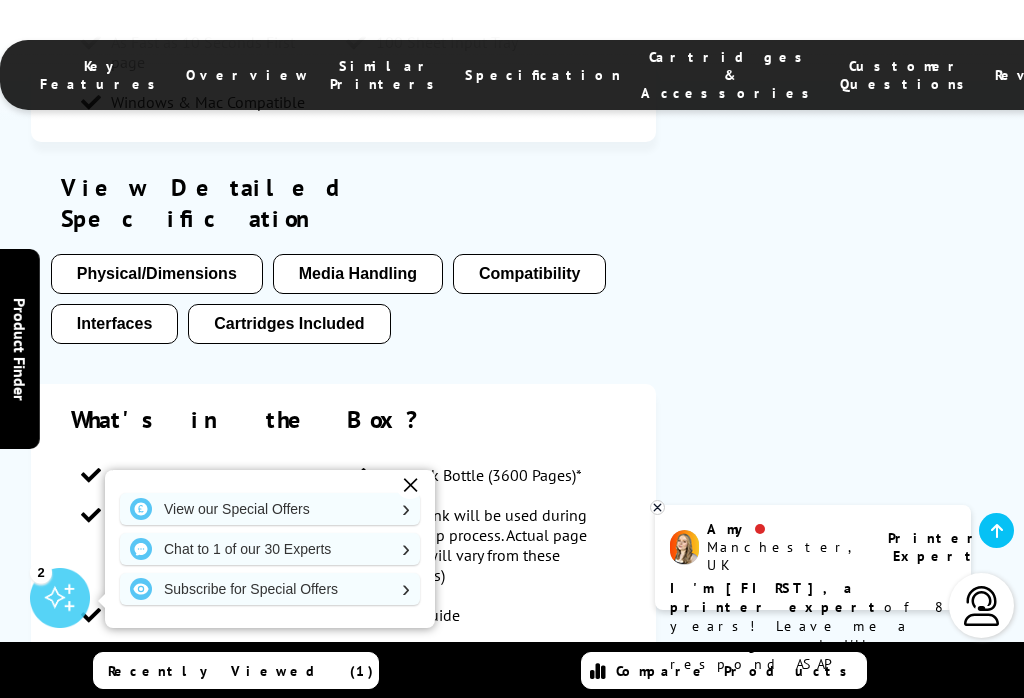 click on "Cartridges Included" at bounding box center [289, 324] 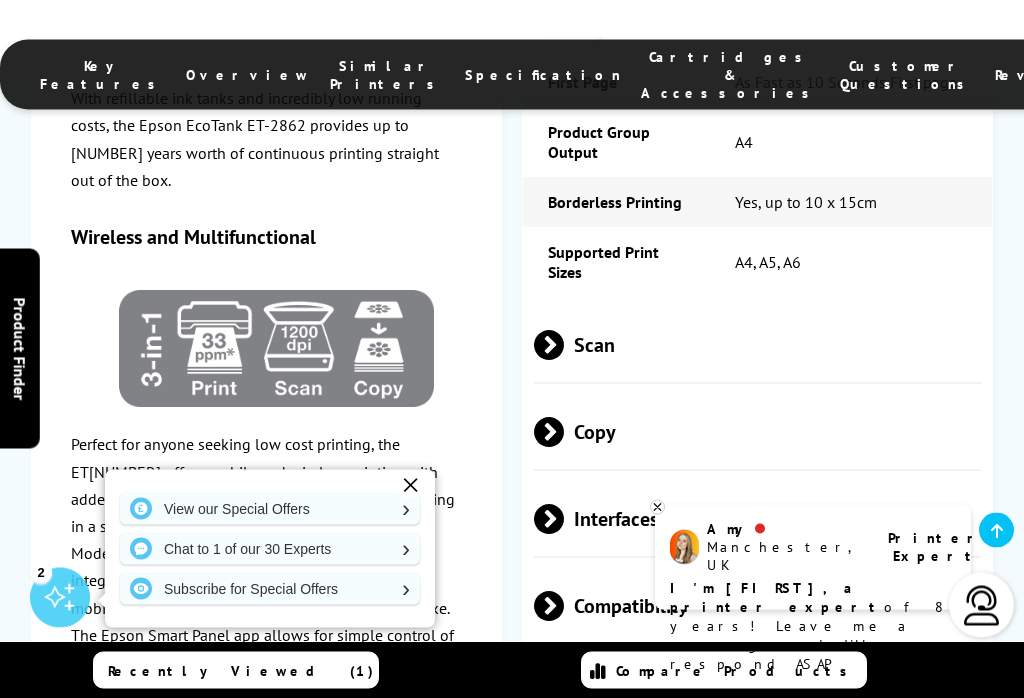 scroll, scrollTop: 3331, scrollLeft: 0, axis: vertical 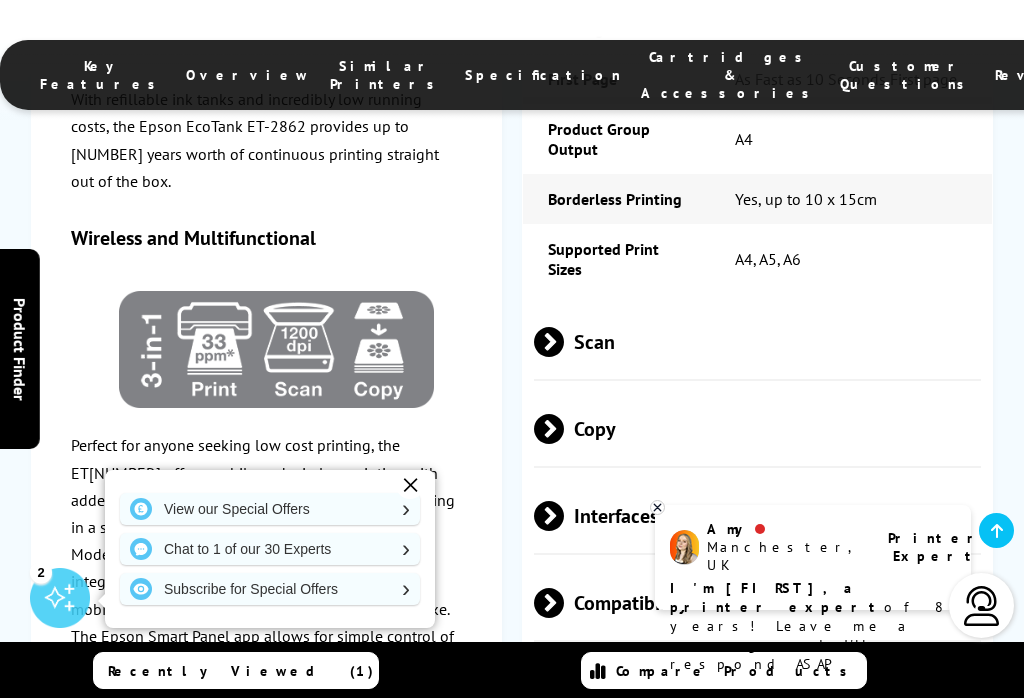 click on "✕" at bounding box center [410, 485] 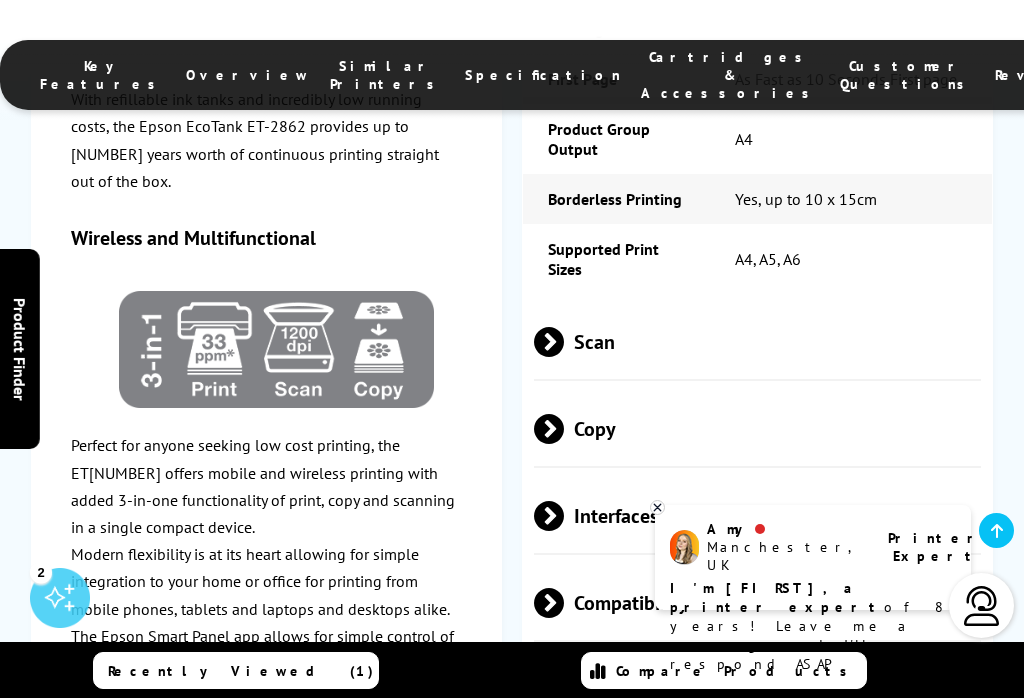 click on "With refillable ink tanks and incredibly low running costs, the Epson EcoTank ET-2862 provides up to 3 years worth of continuous printing straight out of the box.
Wireless and Multifunctional
Perfect for anyone seeking low cost printing, the ET2862 offers mobile and wireless printing with added 3-in-one functionality of print, copy and scanning in a single compact device.
Modern flexibility is at its heart allowing for simple integration to your home or office for printing from mobile phones, tablets and laptops and desktops alike. The Epson Smart Panel app allows for simple control of all features, from set-up to monitoring of printing habits.
Print with the Equivalent of 72 Cartridges
Packed with features
Watch the Video
A4" at bounding box center [512, 830] 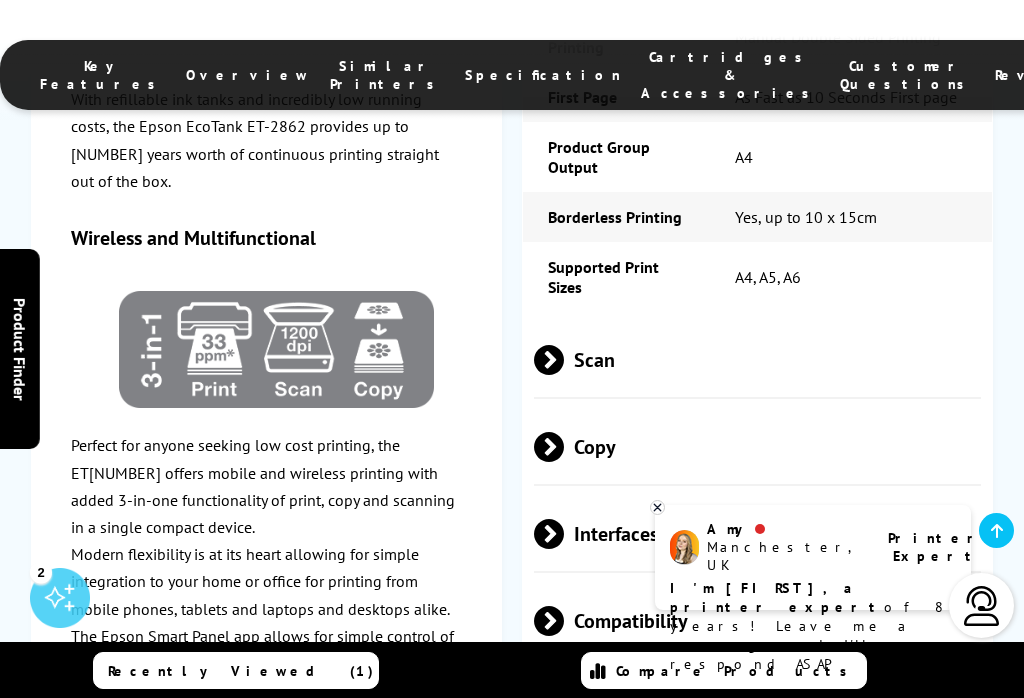 scroll, scrollTop: 3312, scrollLeft: 0, axis: vertical 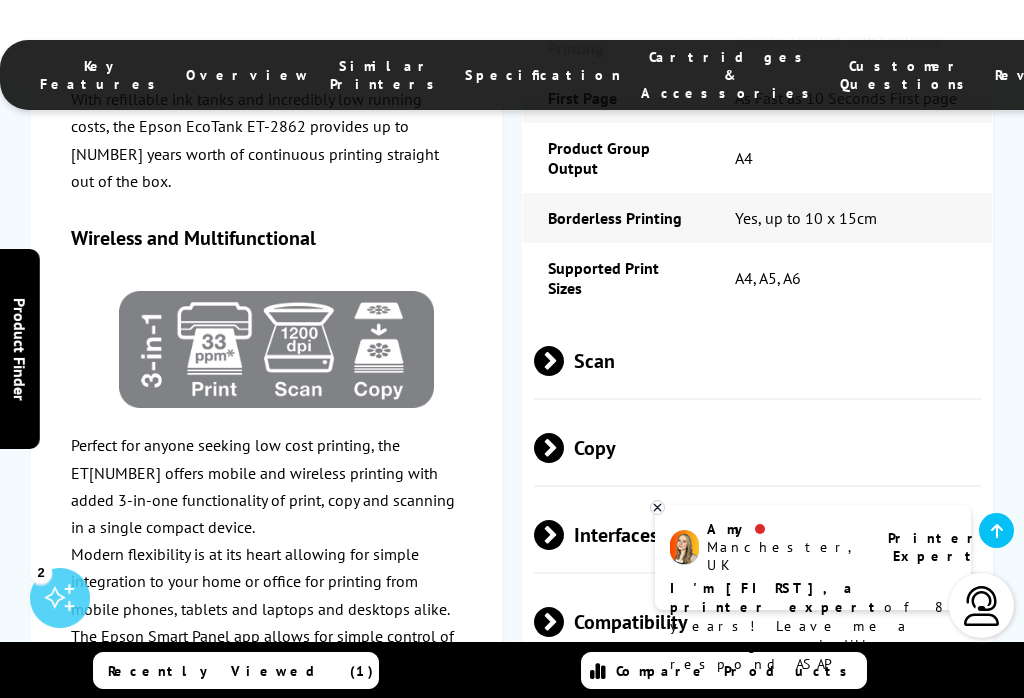 click on "Cartridges & Accessories" at bounding box center [730, 75] 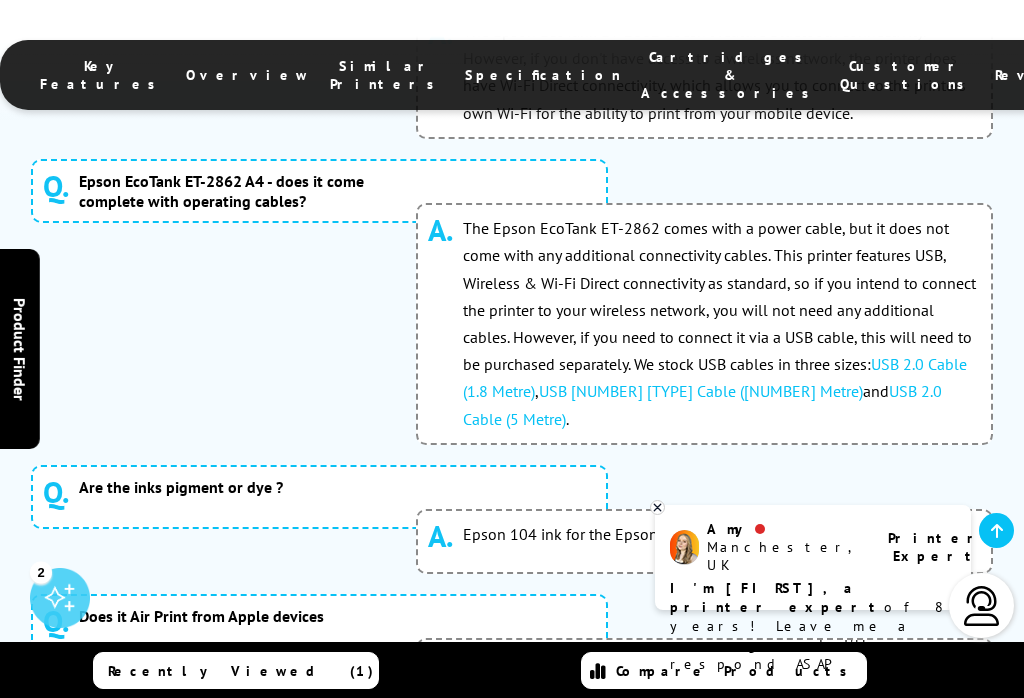 scroll, scrollTop: 10190, scrollLeft: 0, axis: vertical 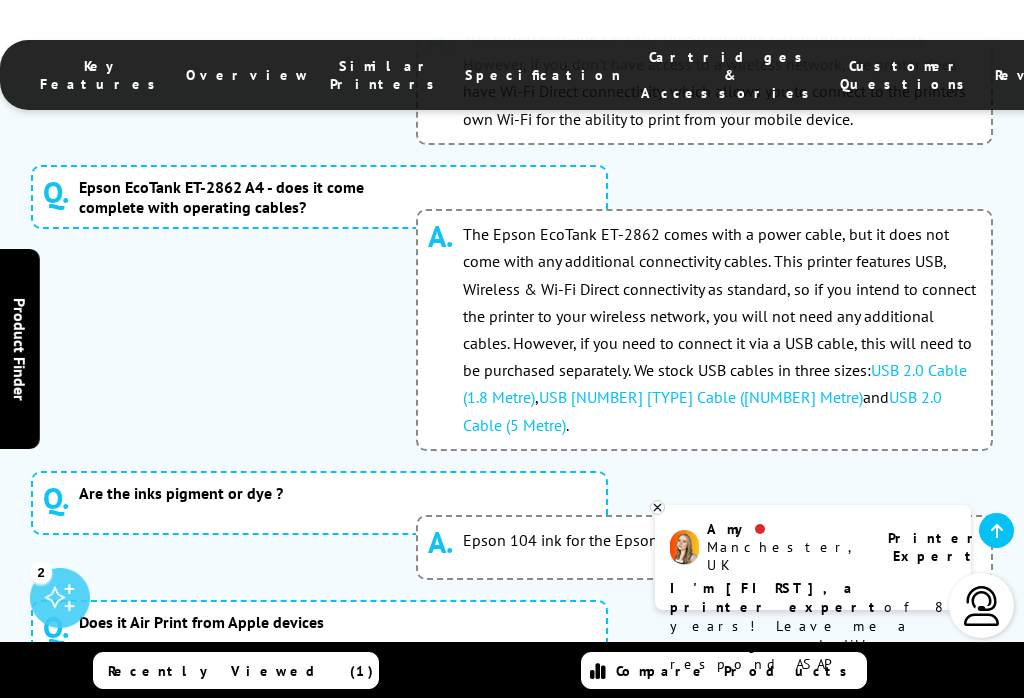 click at bounding box center (996, 530) 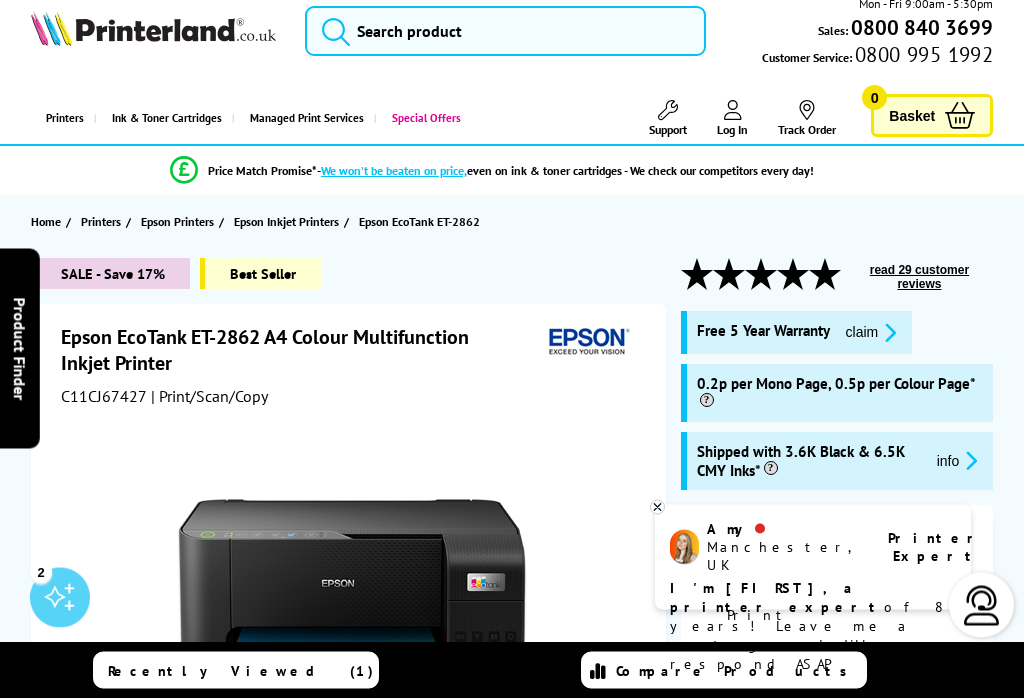 scroll, scrollTop: 113, scrollLeft: 0, axis: vertical 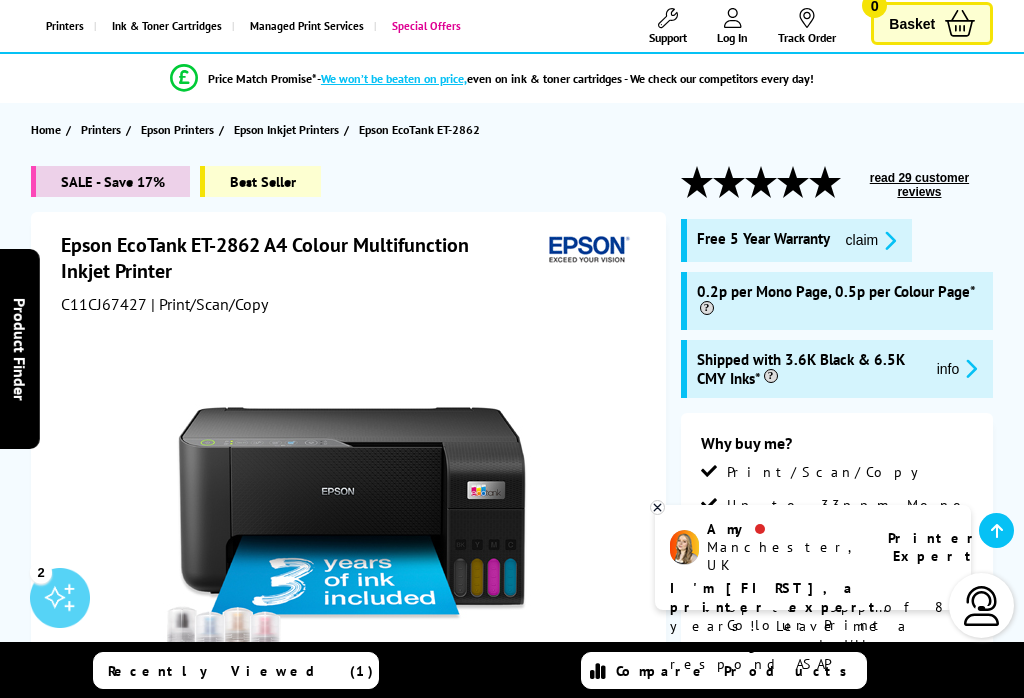 click on "I'm Amy, a printer expert  of 8 years! Leave me a message and I'll respond ASAP" at bounding box center (813, 626) 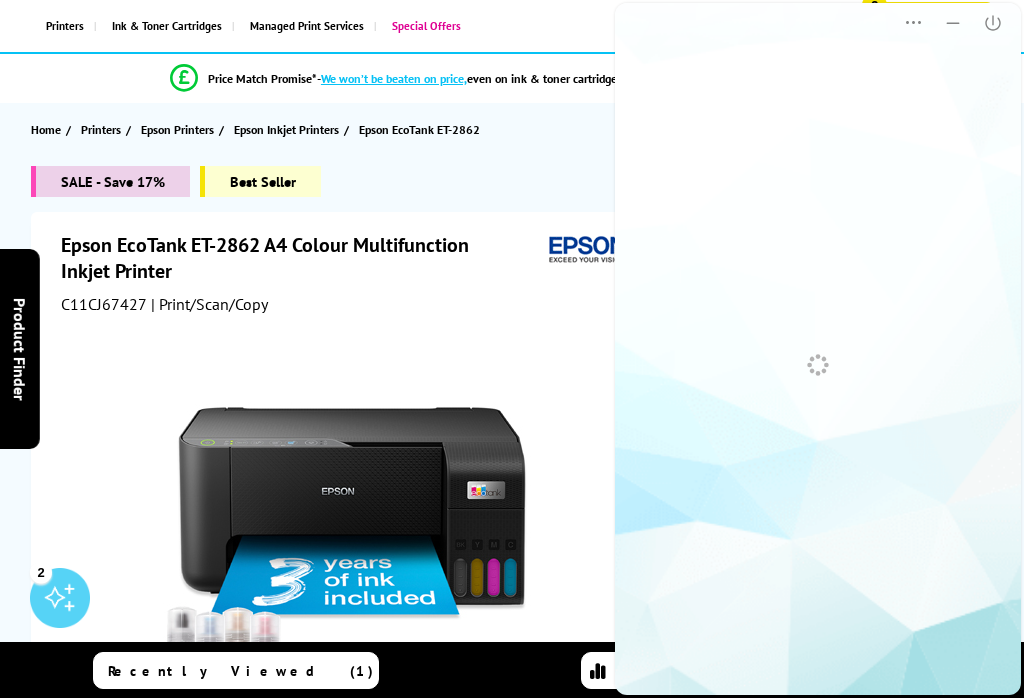 scroll, scrollTop: 0, scrollLeft: 0, axis: both 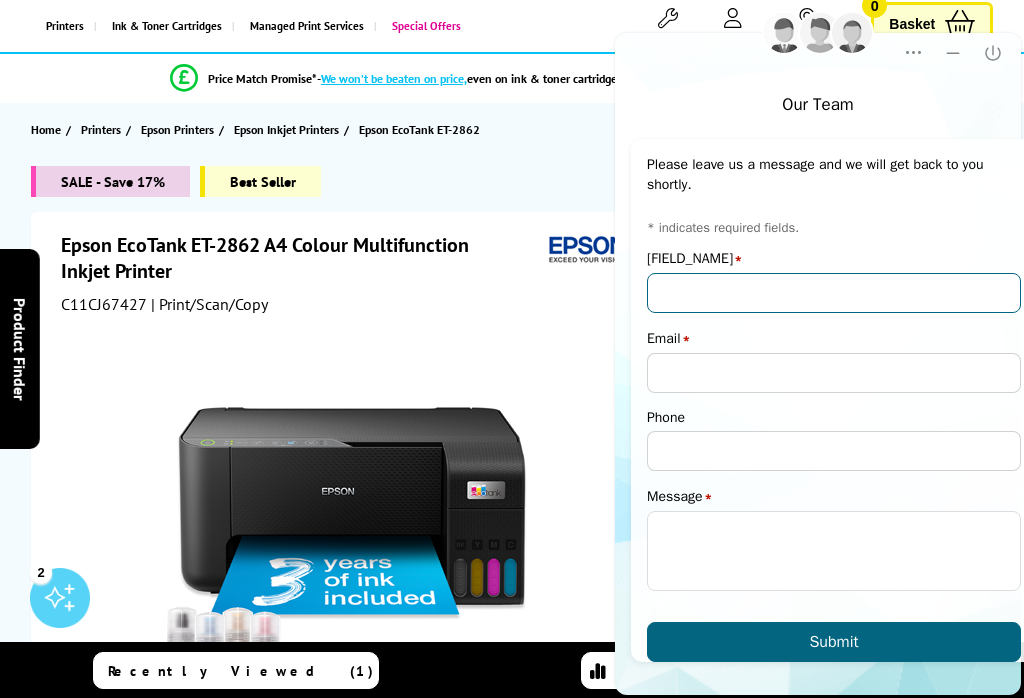 click on "Name" at bounding box center (834, 293) 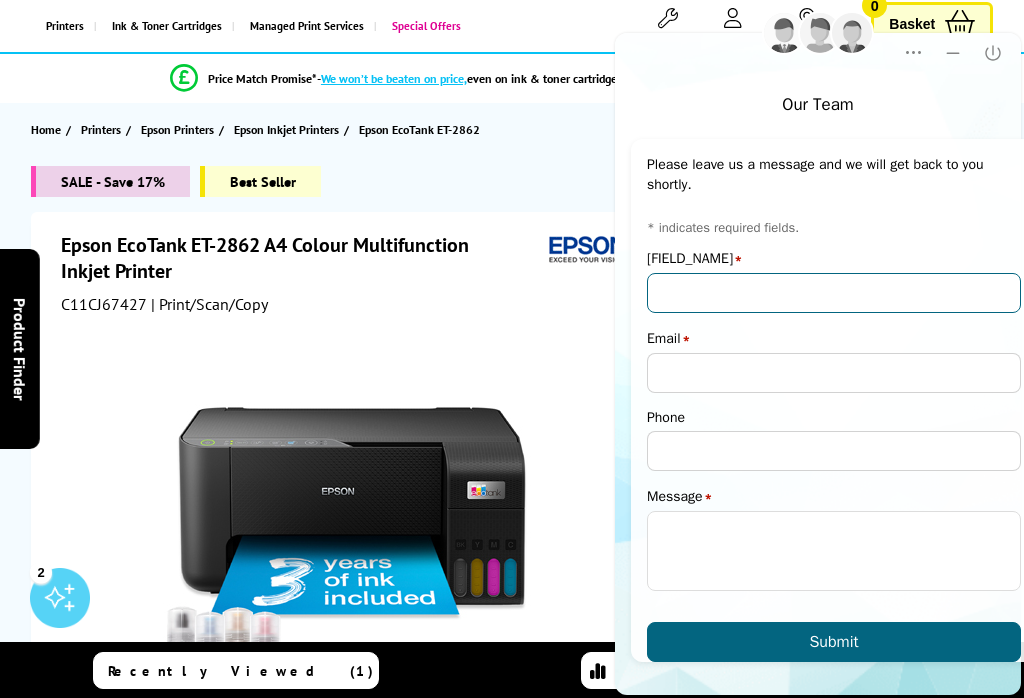 scroll, scrollTop: 112, scrollLeft: 0, axis: vertical 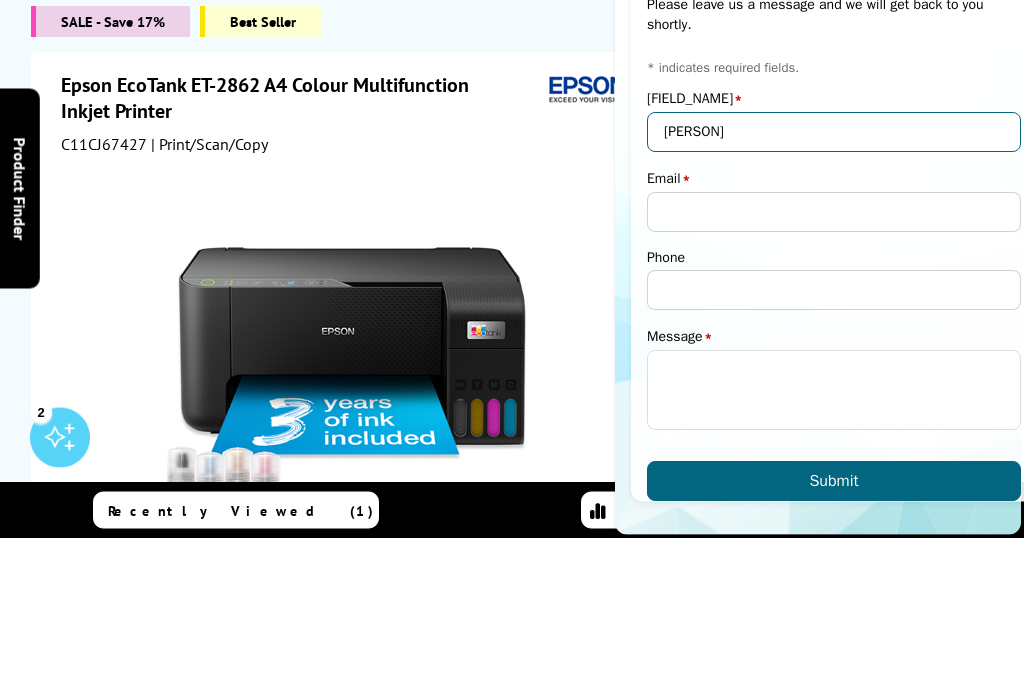 type on "Richard" 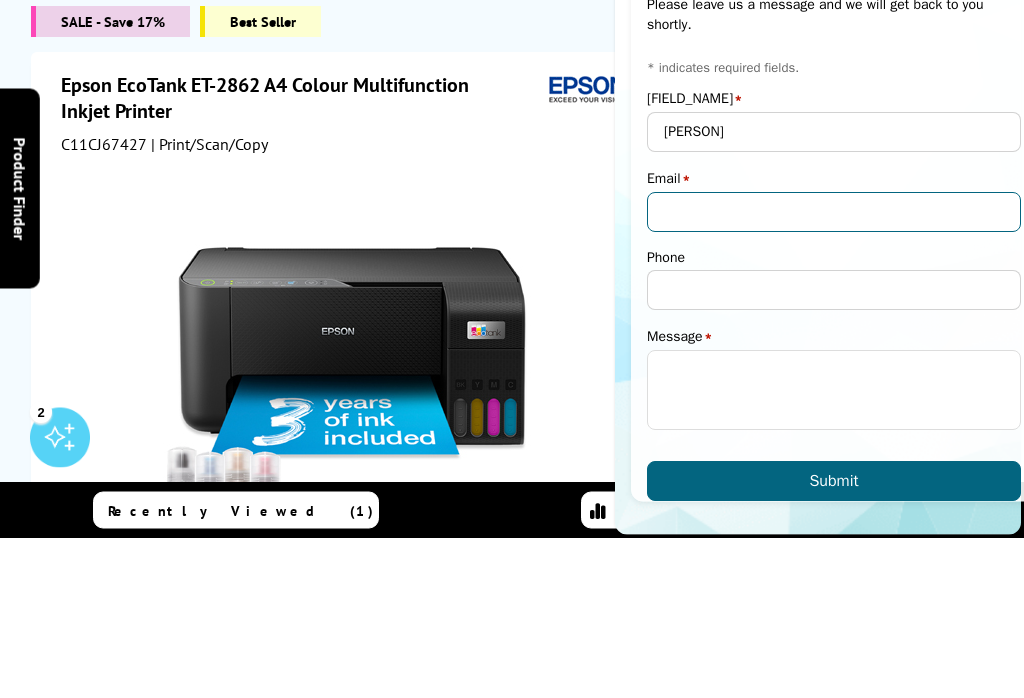 click on "Email" at bounding box center (834, 213) 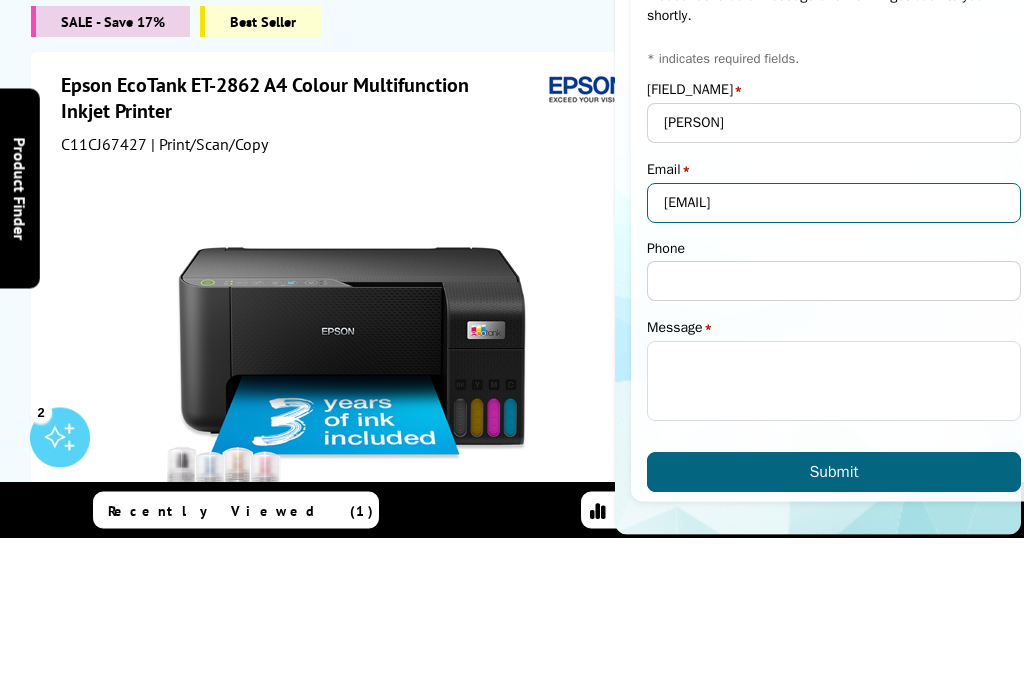scroll, scrollTop: 8, scrollLeft: 0, axis: vertical 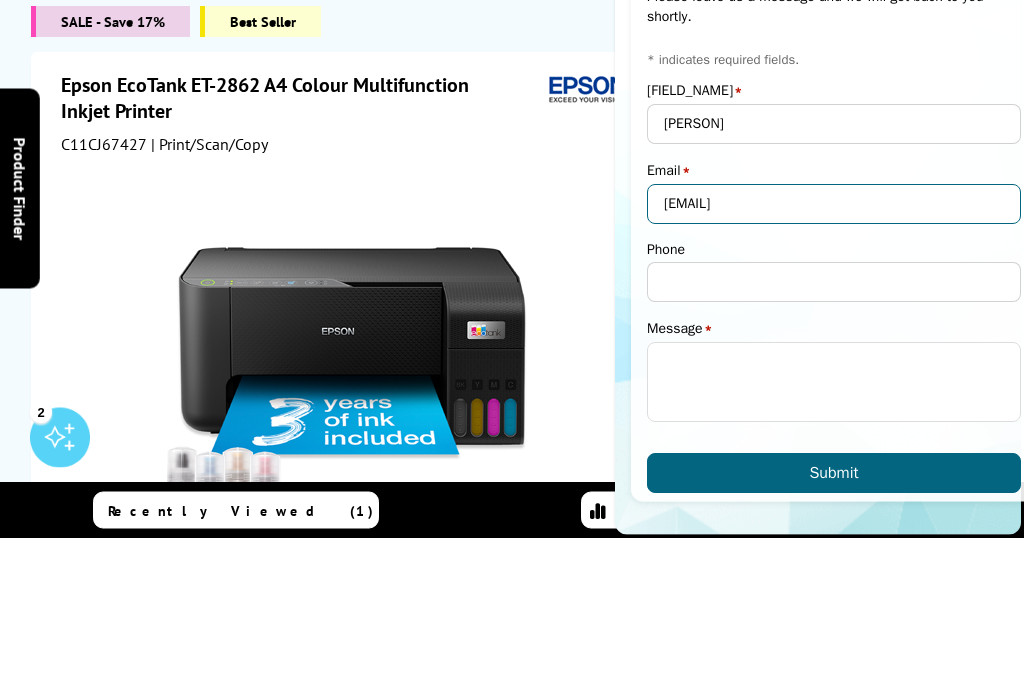 type on "richdcb@aol.com" 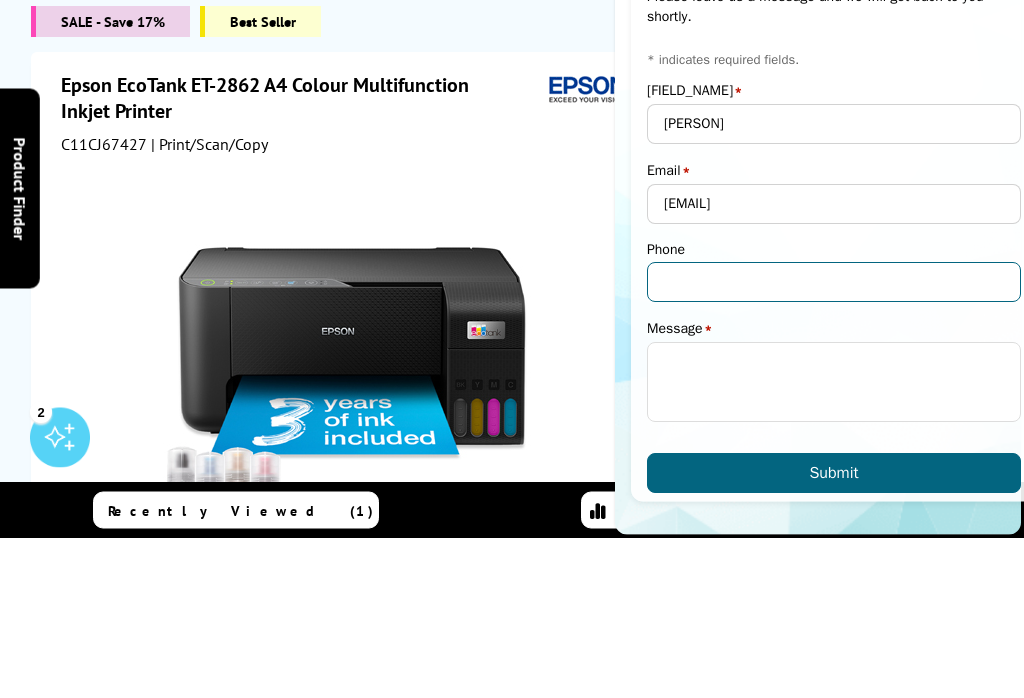 click on "Phone" at bounding box center [834, 283] 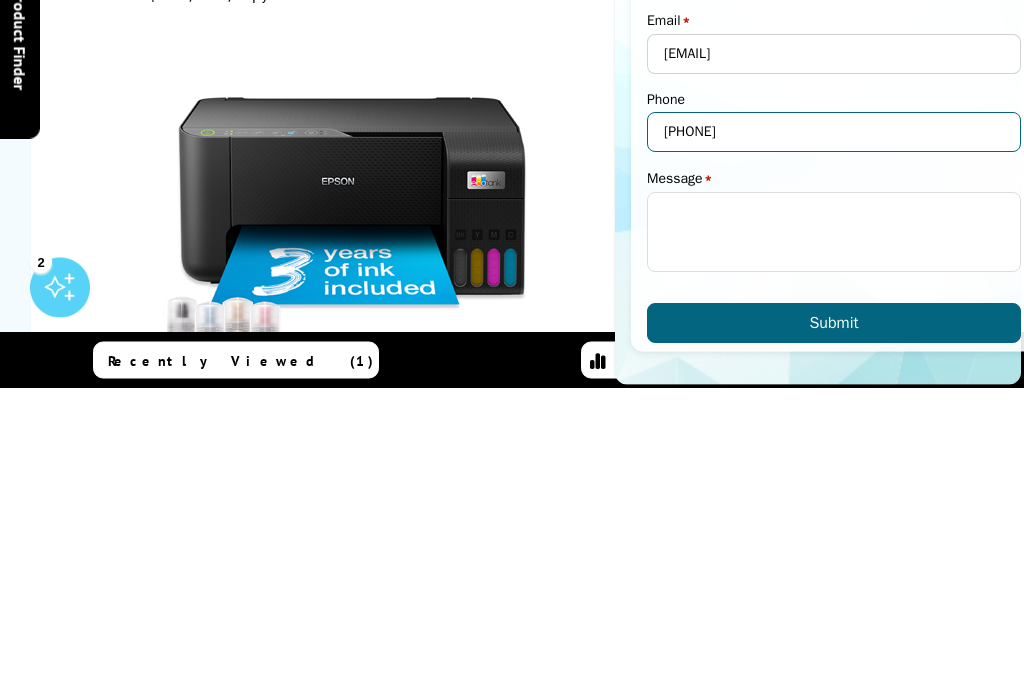 type on "07977 111817" 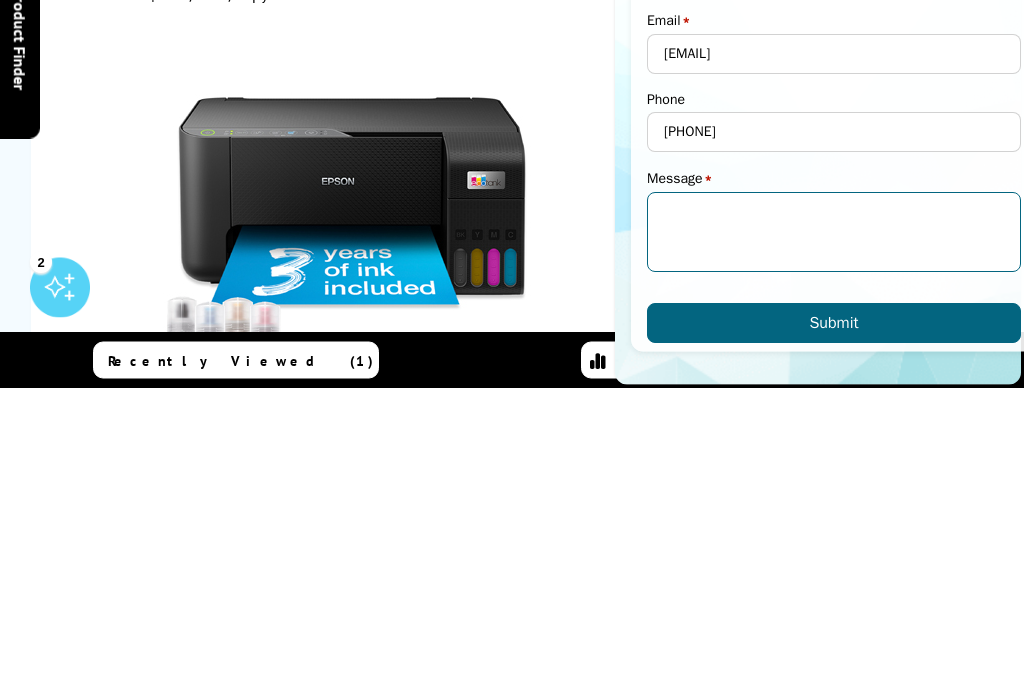 click on "Message" at bounding box center [834, 233] 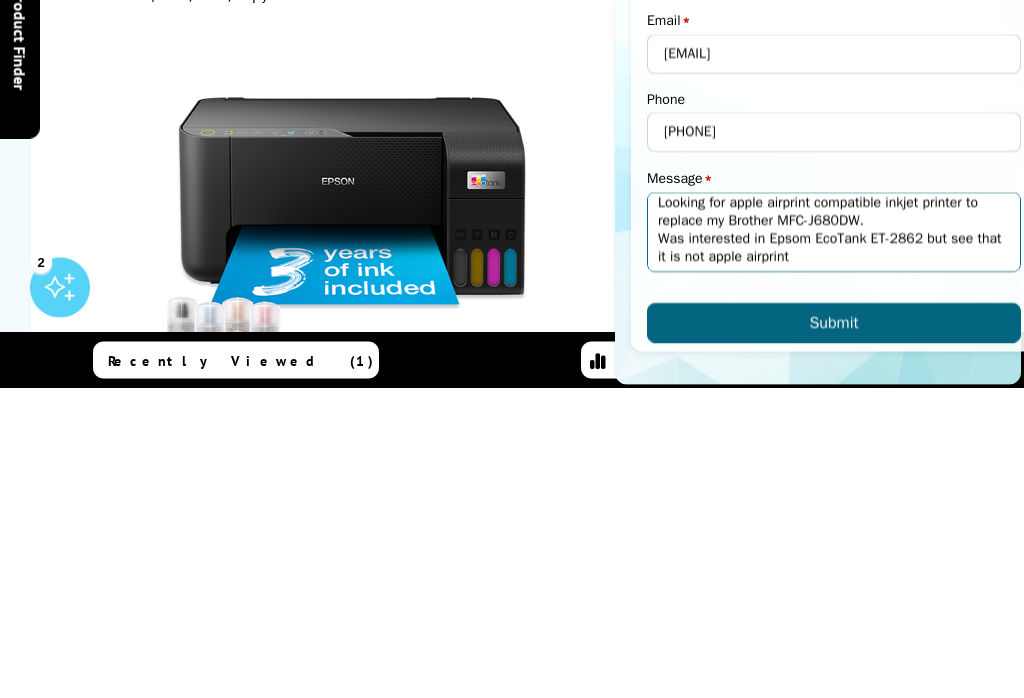 scroll, scrollTop: 4, scrollLeft: 0, axis: vertical 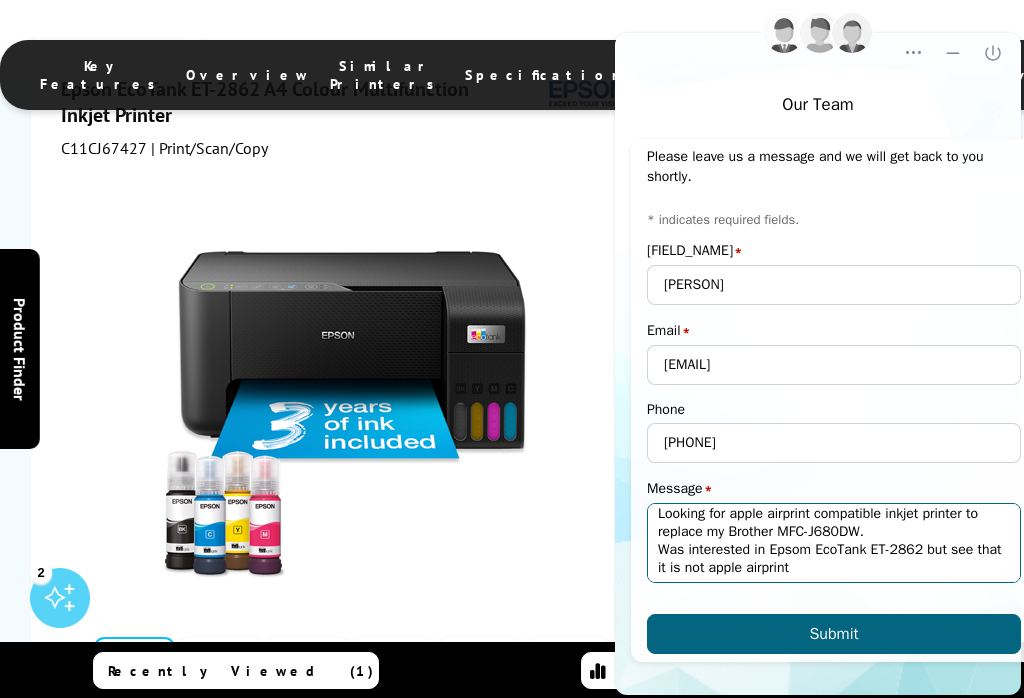 type on "Looking for apple airprint compatible inkjet printer to replace my Brother MFC-J680DW.
Was interested in Epsom EcoTank ET-2862 but see that it is not apple airprint" 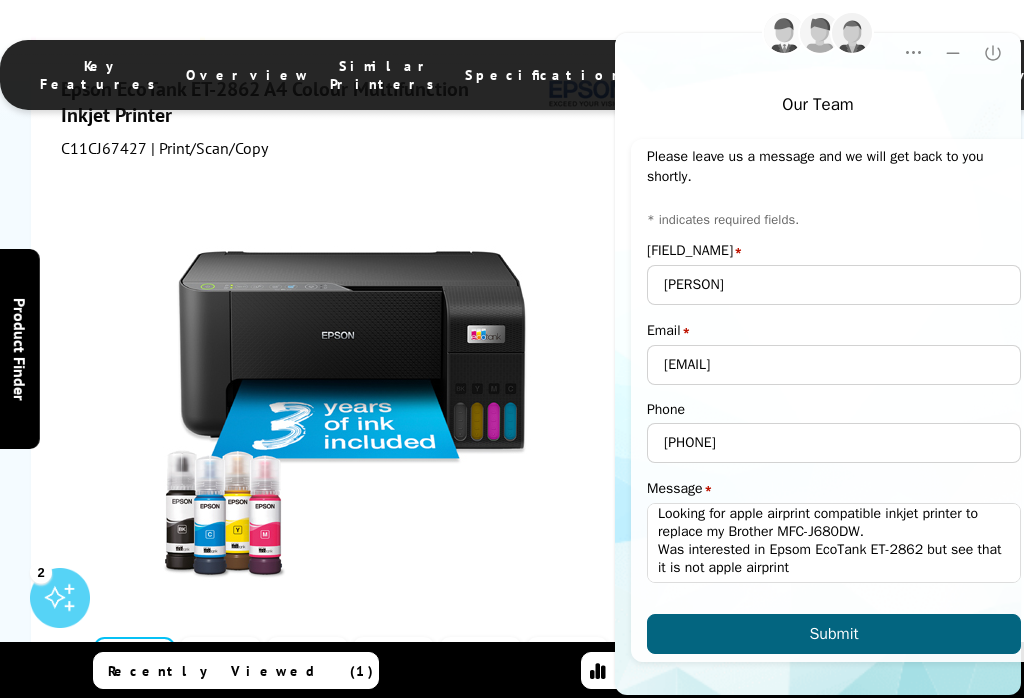 click on "Submit" at bounding box center [833, 634] 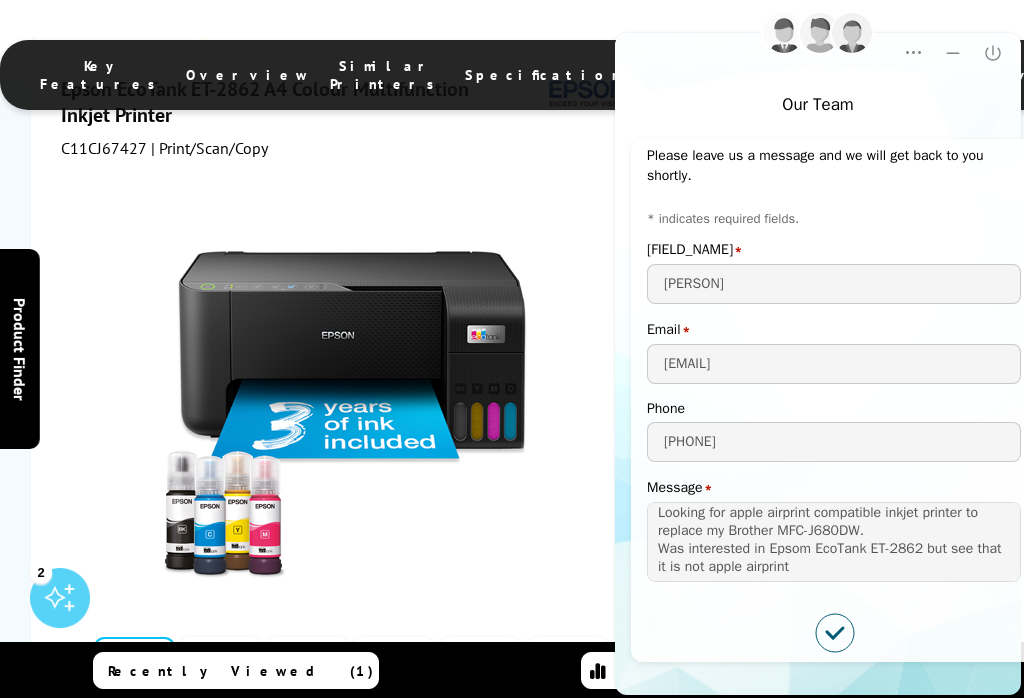 scroll, scrollTop: 8, scrollLeft: 0, axis: vertical 